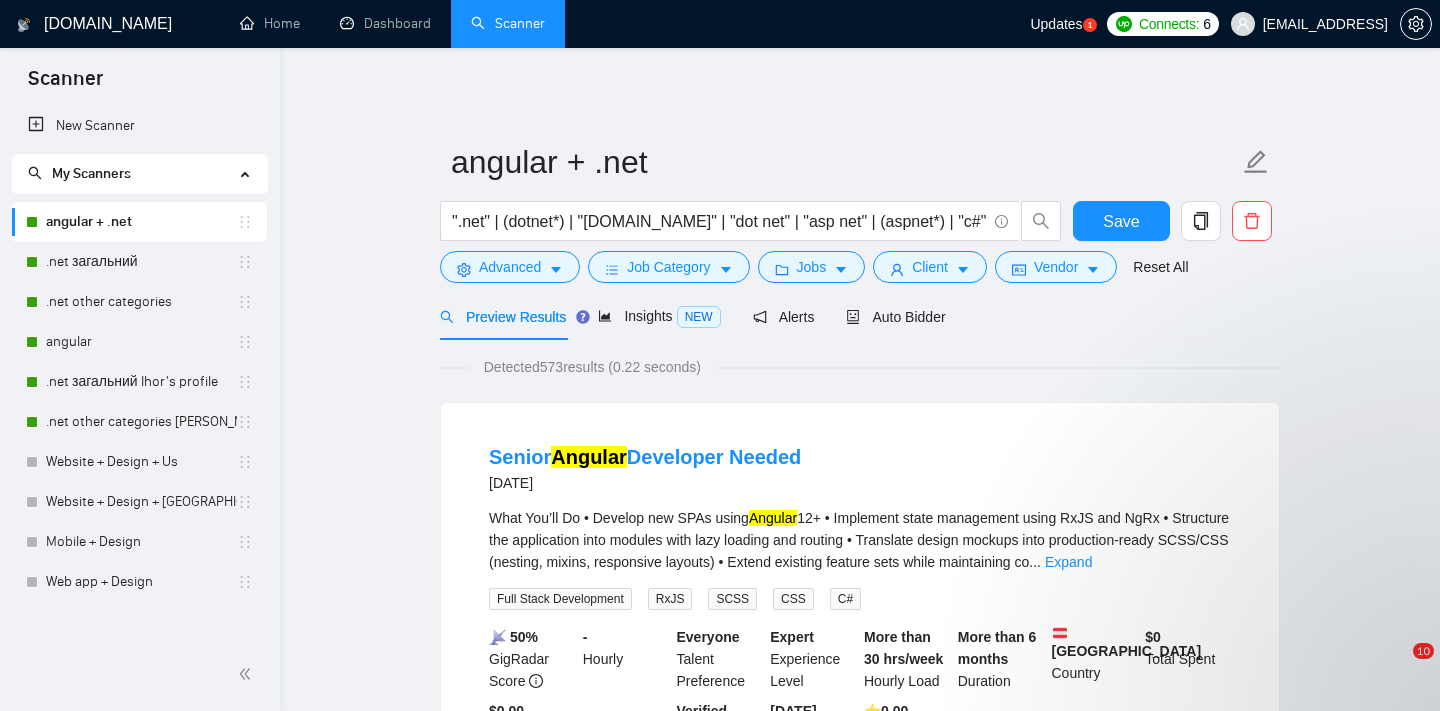 scroll, scrollTop: 0, scrollLeft: 0, axis: both 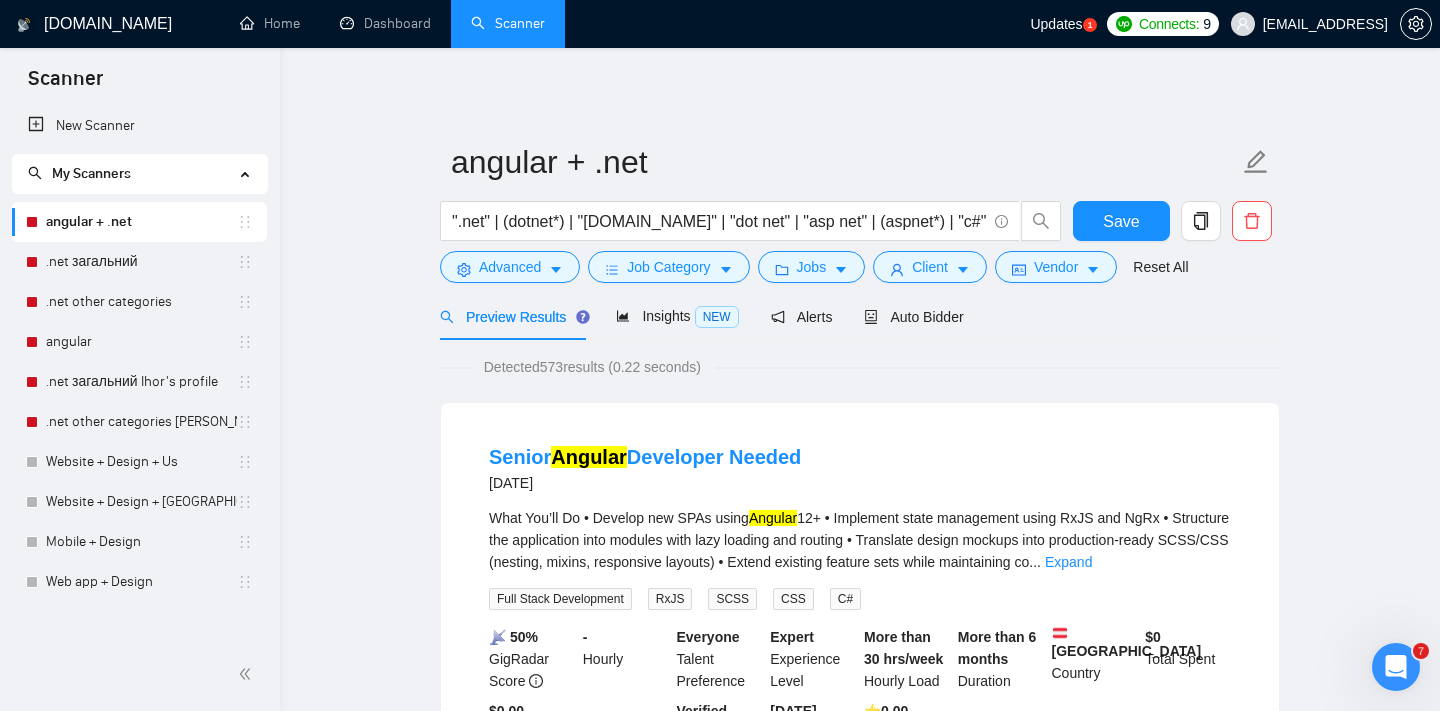 click on "Updates
1" at bounding box center [1063, 24] 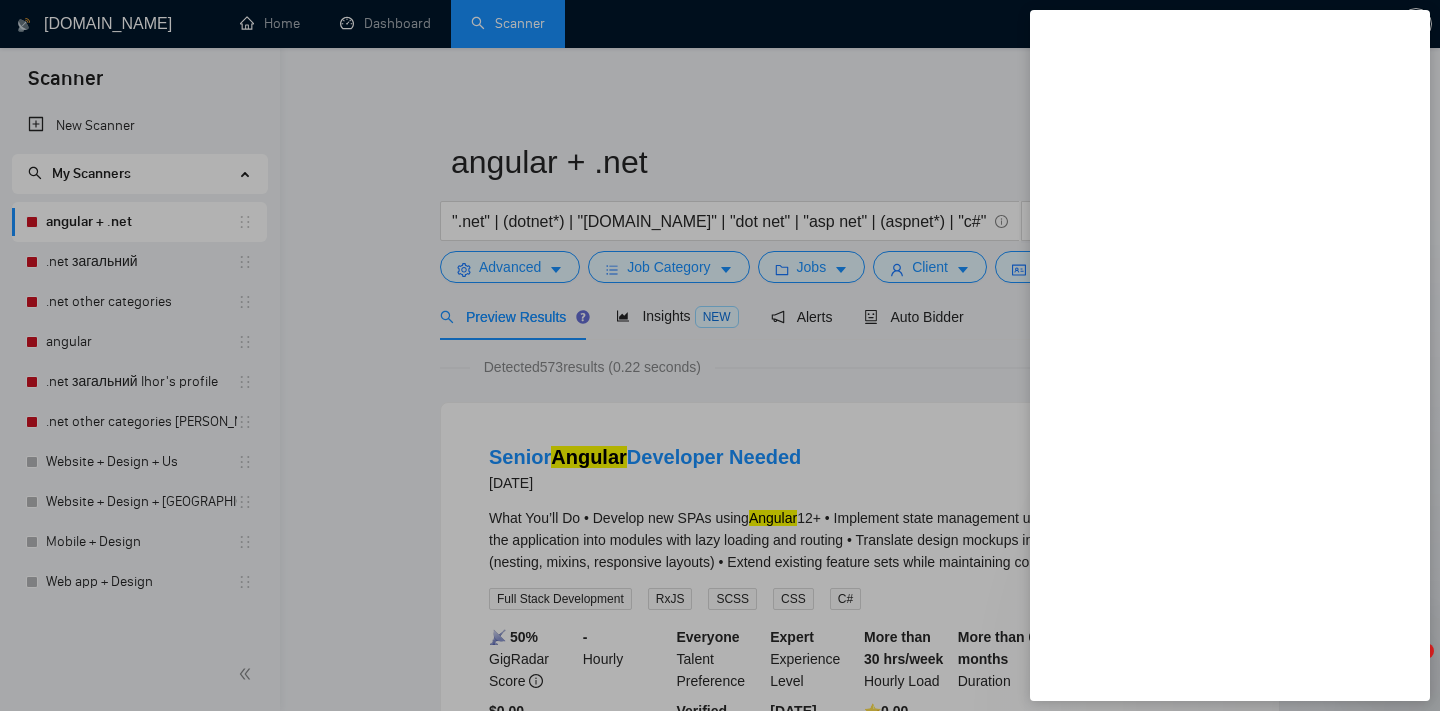 scroll, scrollTop: 0, scrollLeft: 0, axis: both 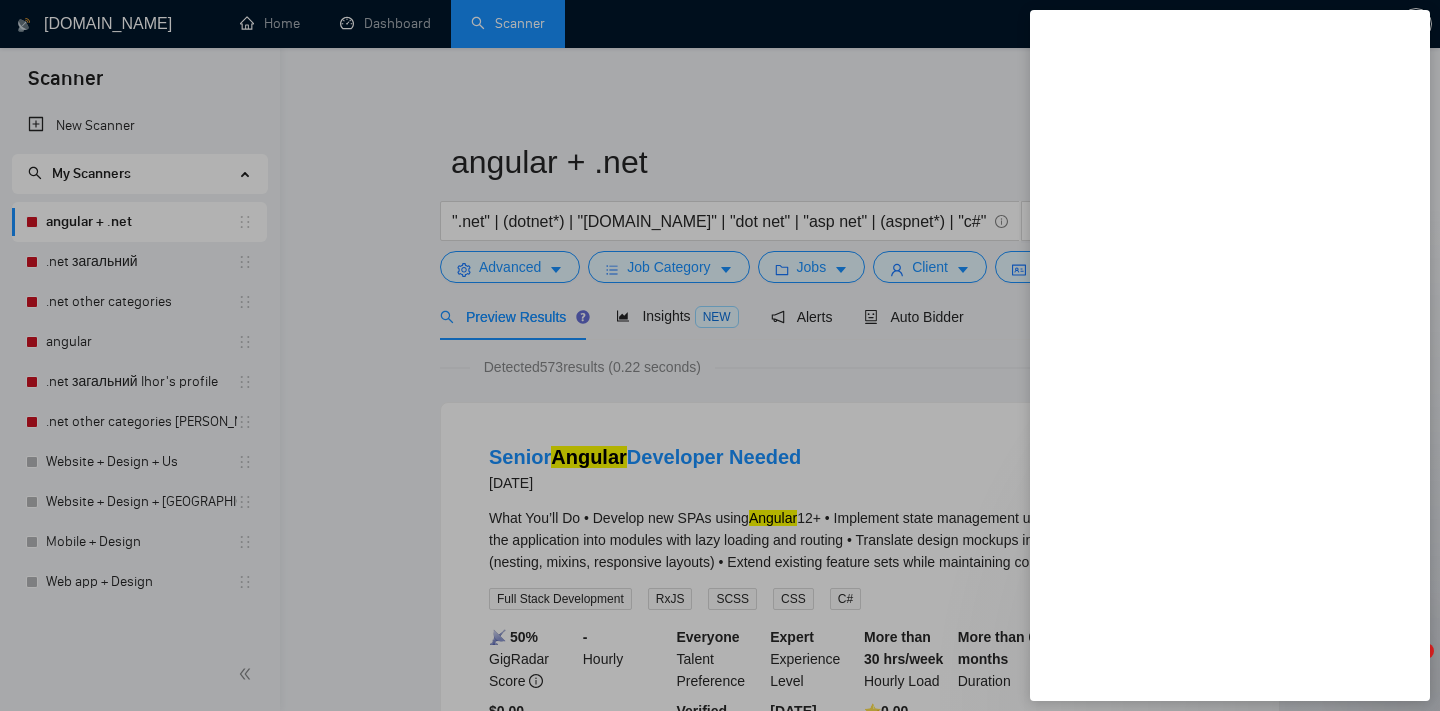 click at bounding box center (720, 355) 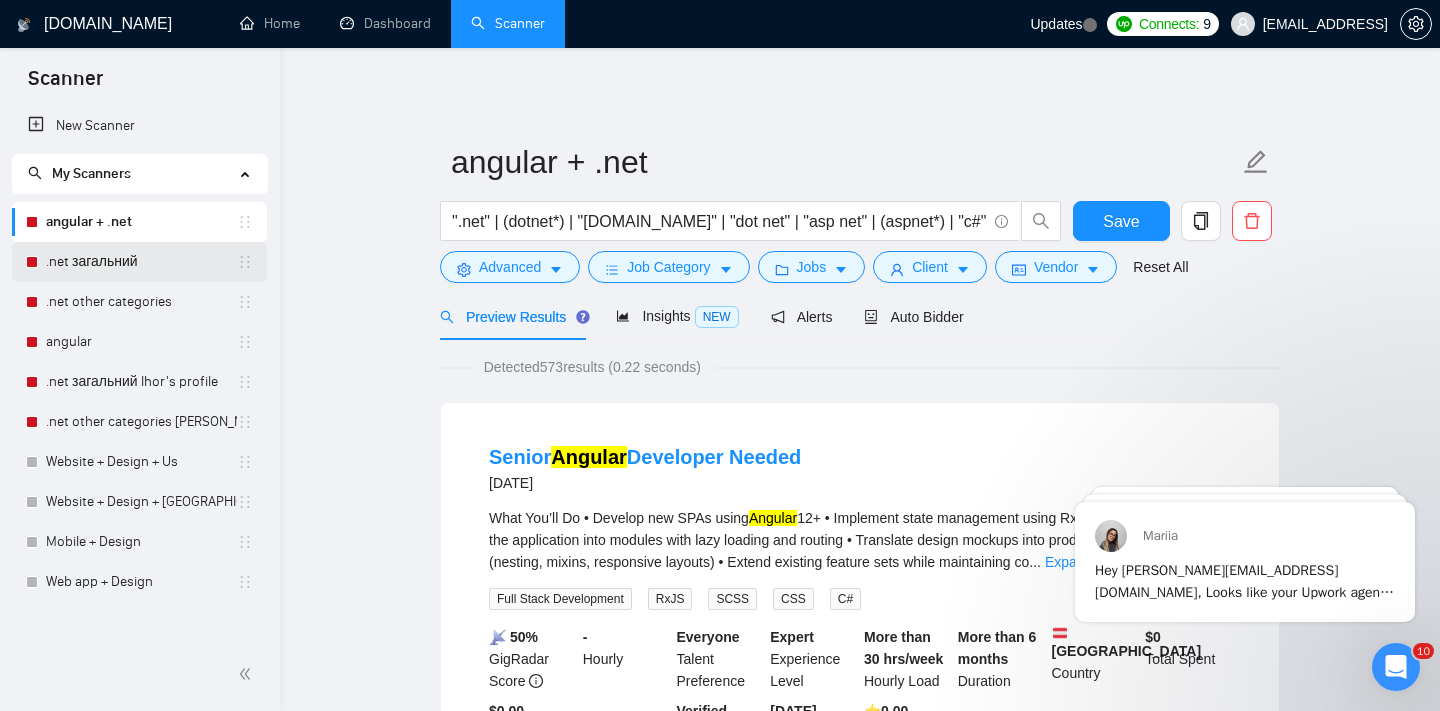 click on ".net загальний" at bounding box center (141, 262) 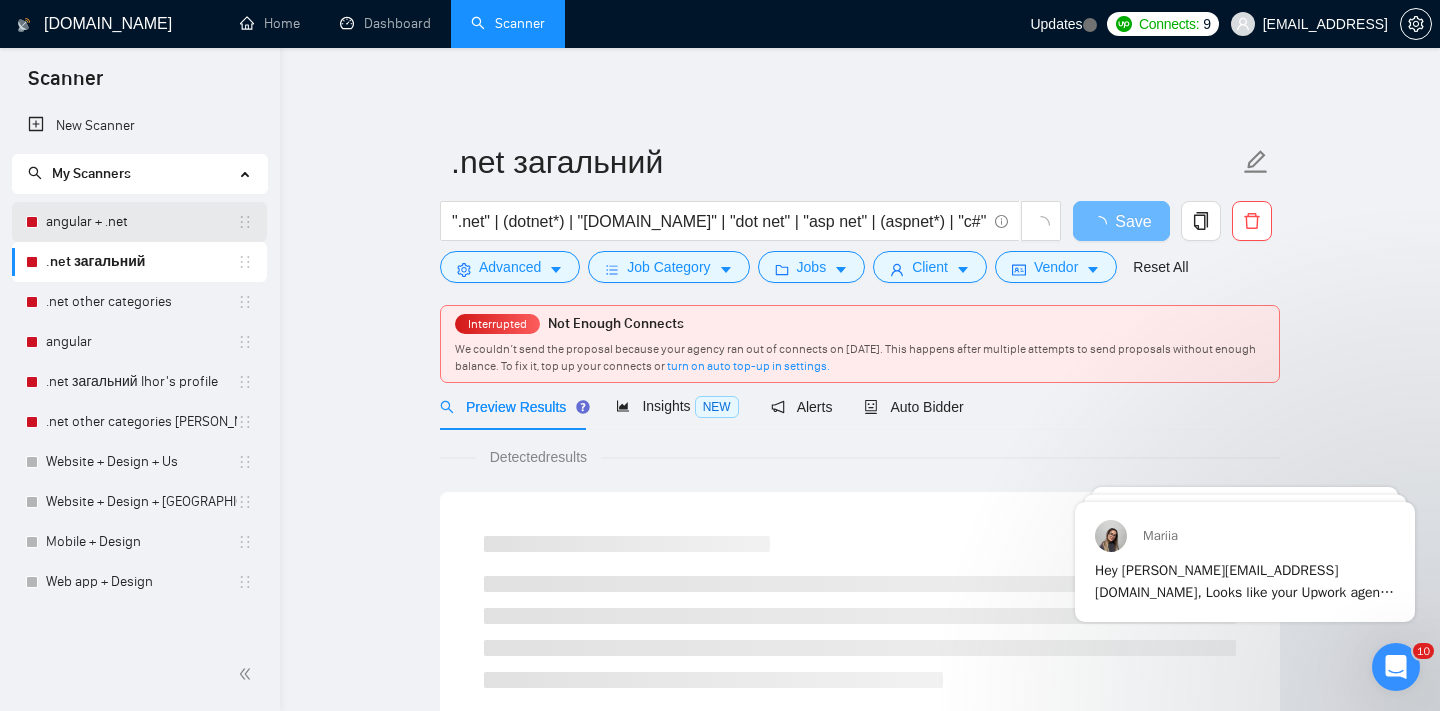 click on "angular + .net" at bounding box center [141, 222] 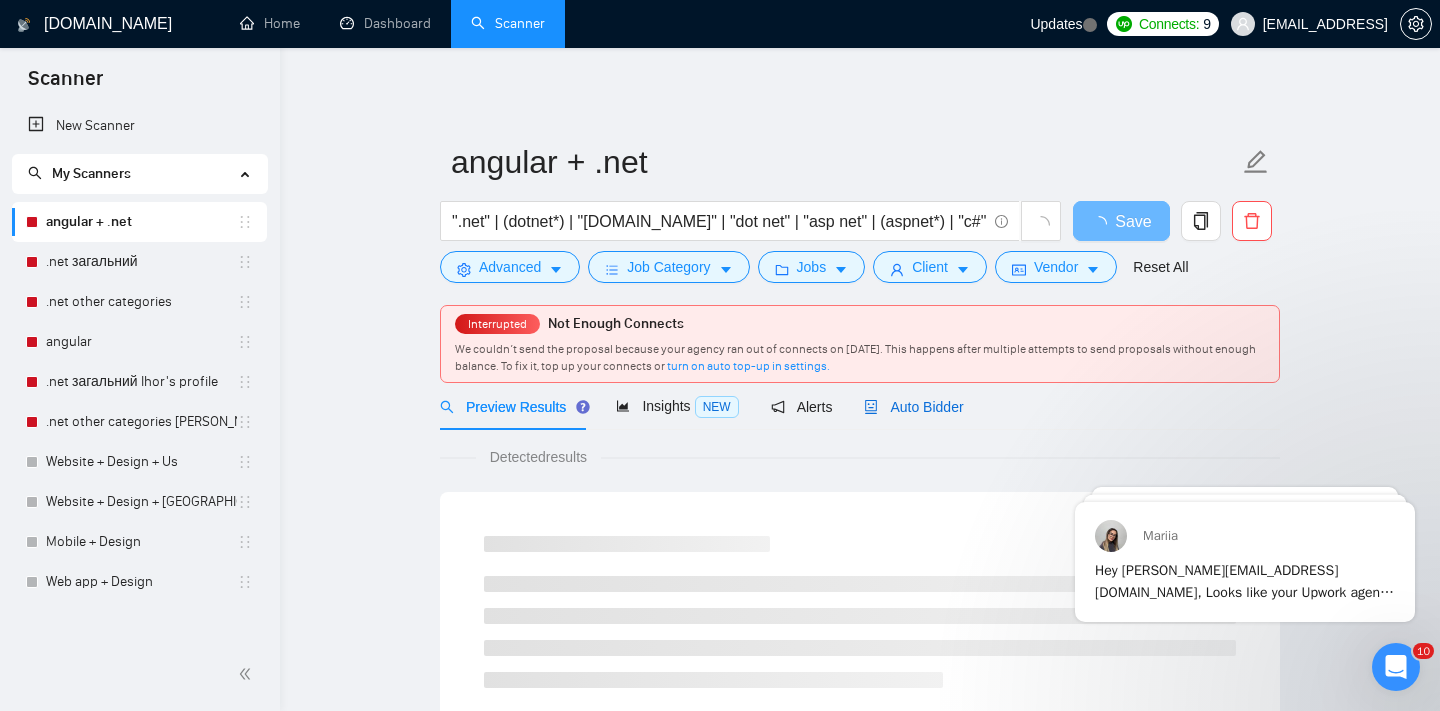 click on "Auto Bidder" at bounding box center (913, 407) 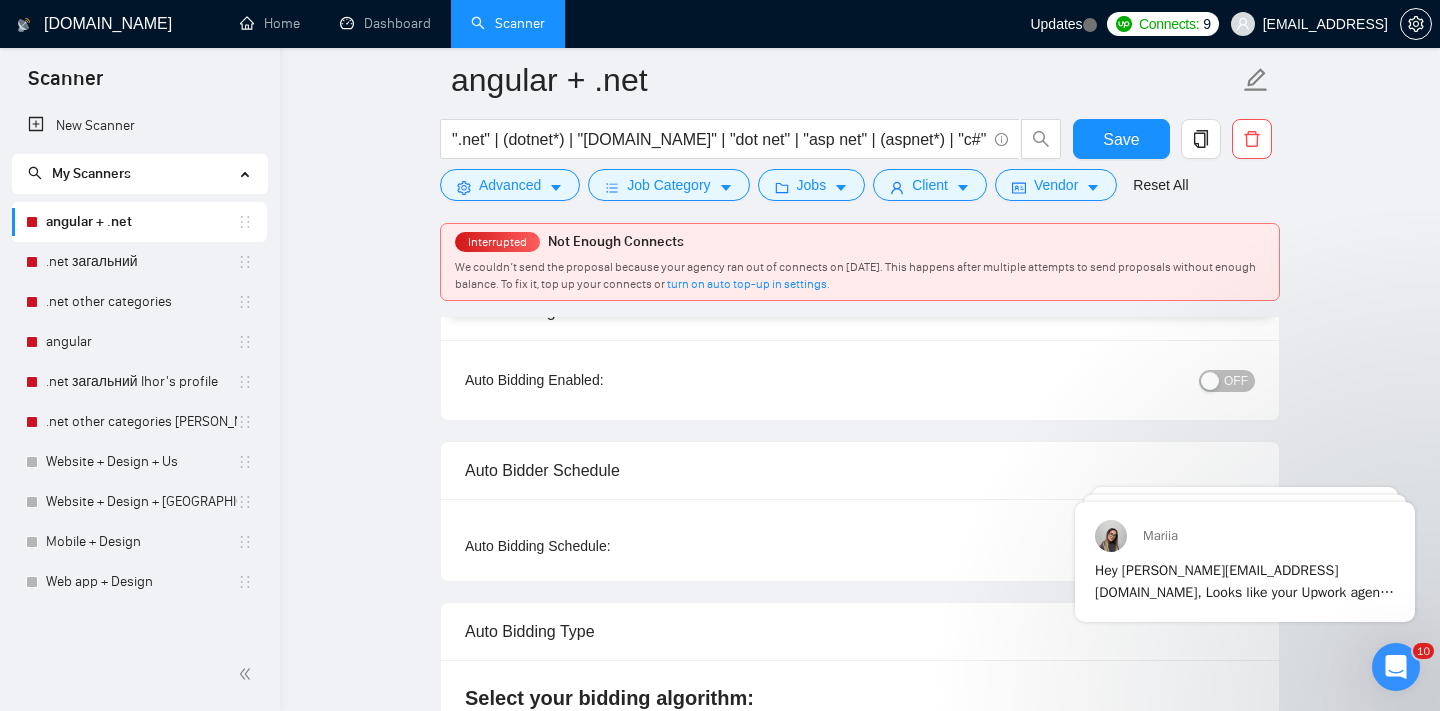 scroll, scrollTop: 152, scrollLeft: 0, axis: vertical 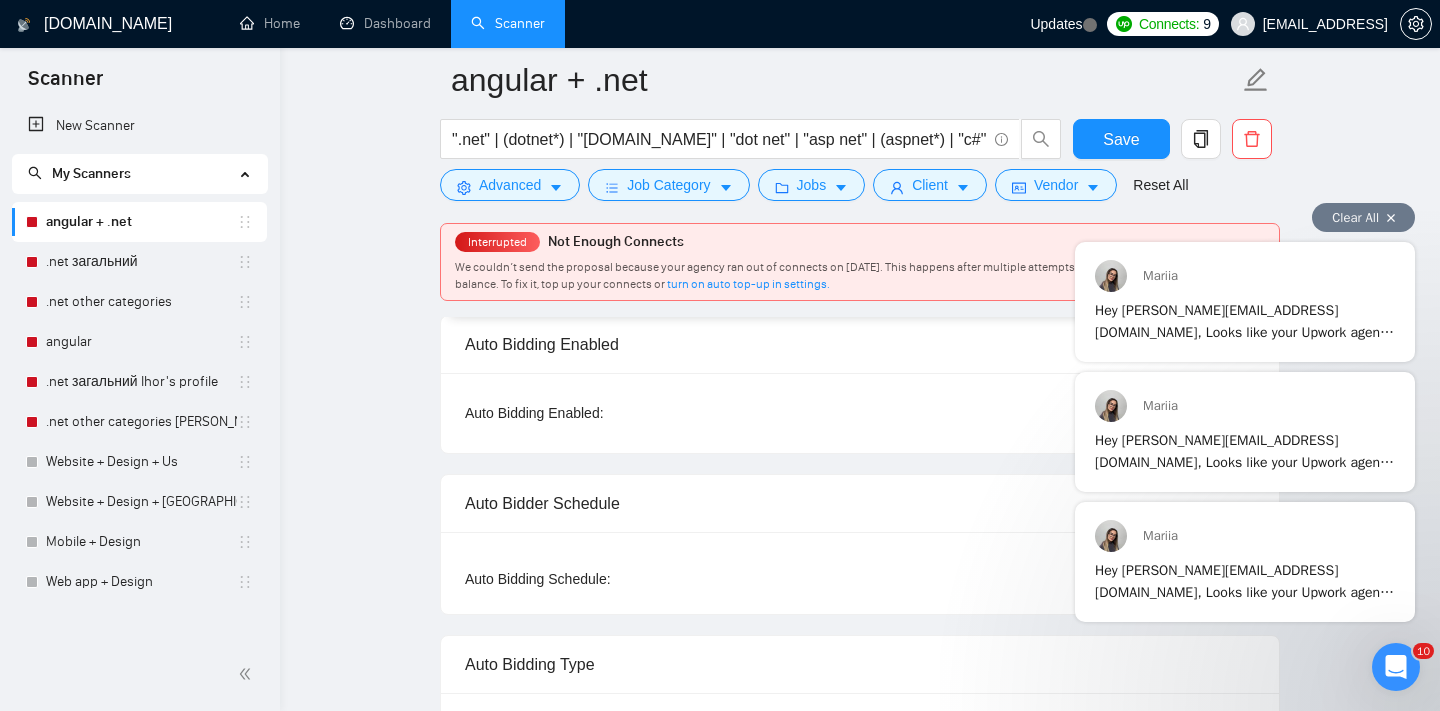 click on "Clear All" at bounding box center [1363, 217] 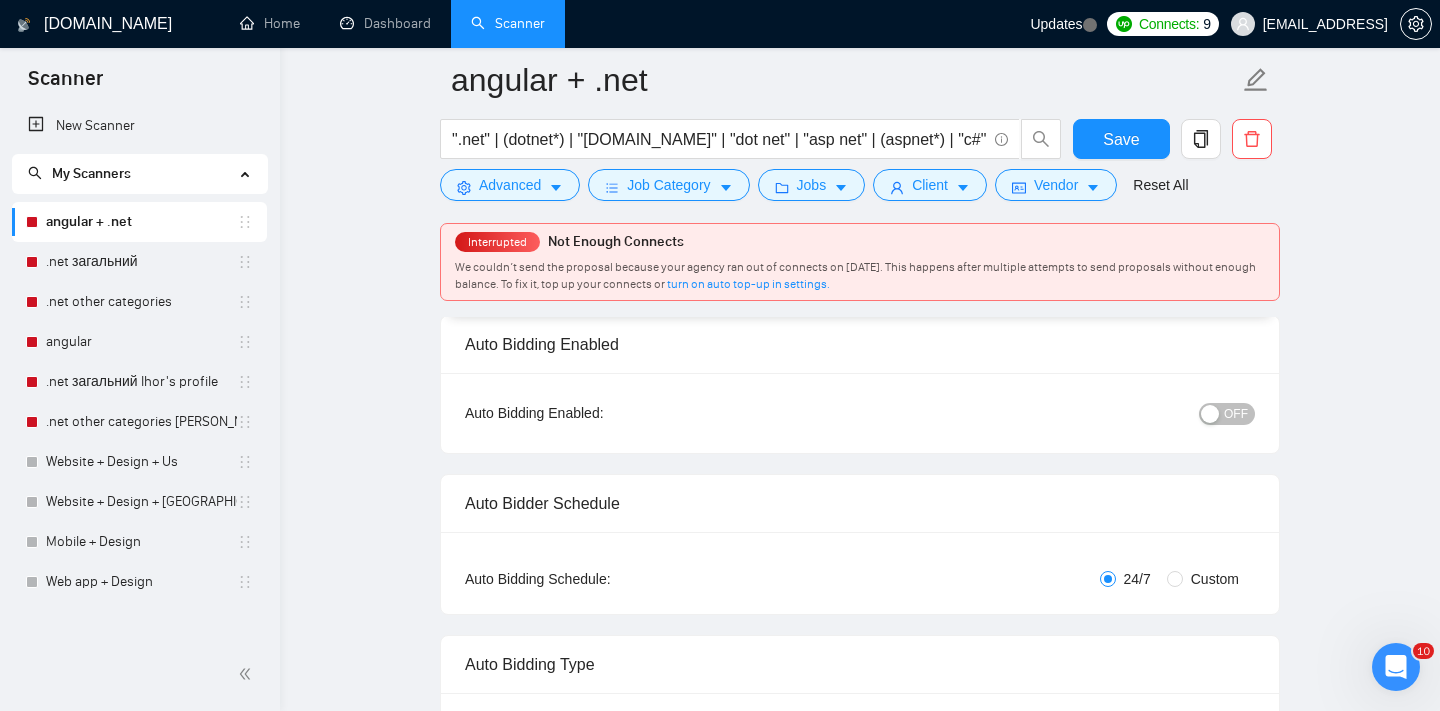 click on "OFF" at bounding box center [1236, 414] 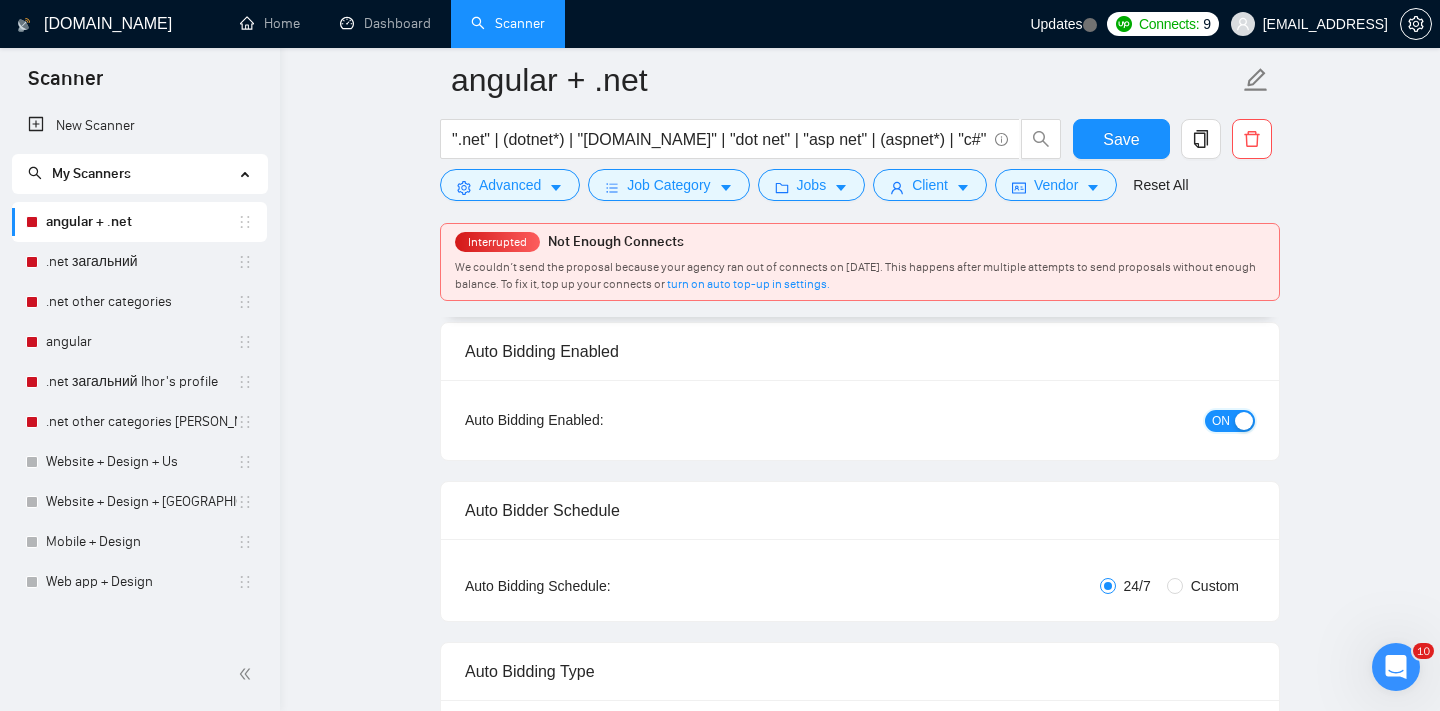 scroll, scrollTop: 0, scrollLeft: 0, axis: both 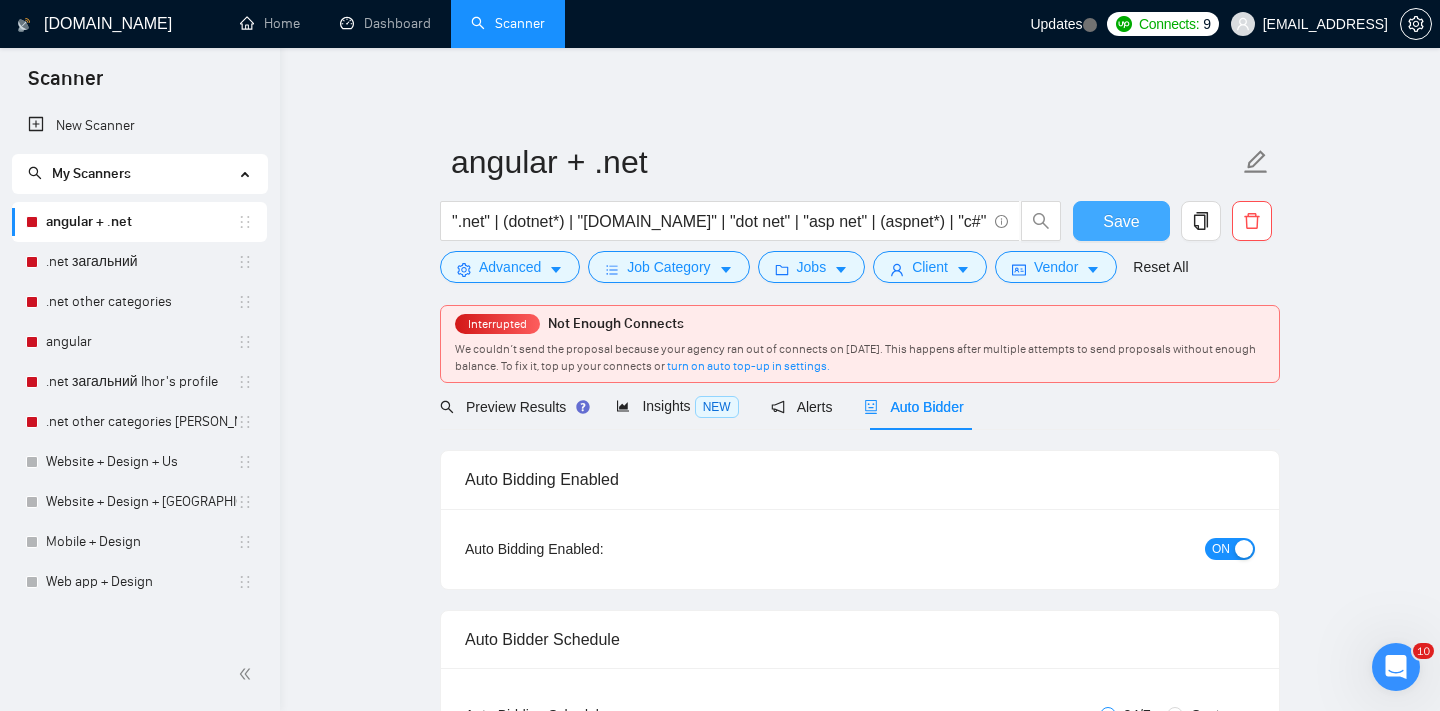 click on "Save" at bounding box center (1121, 221) 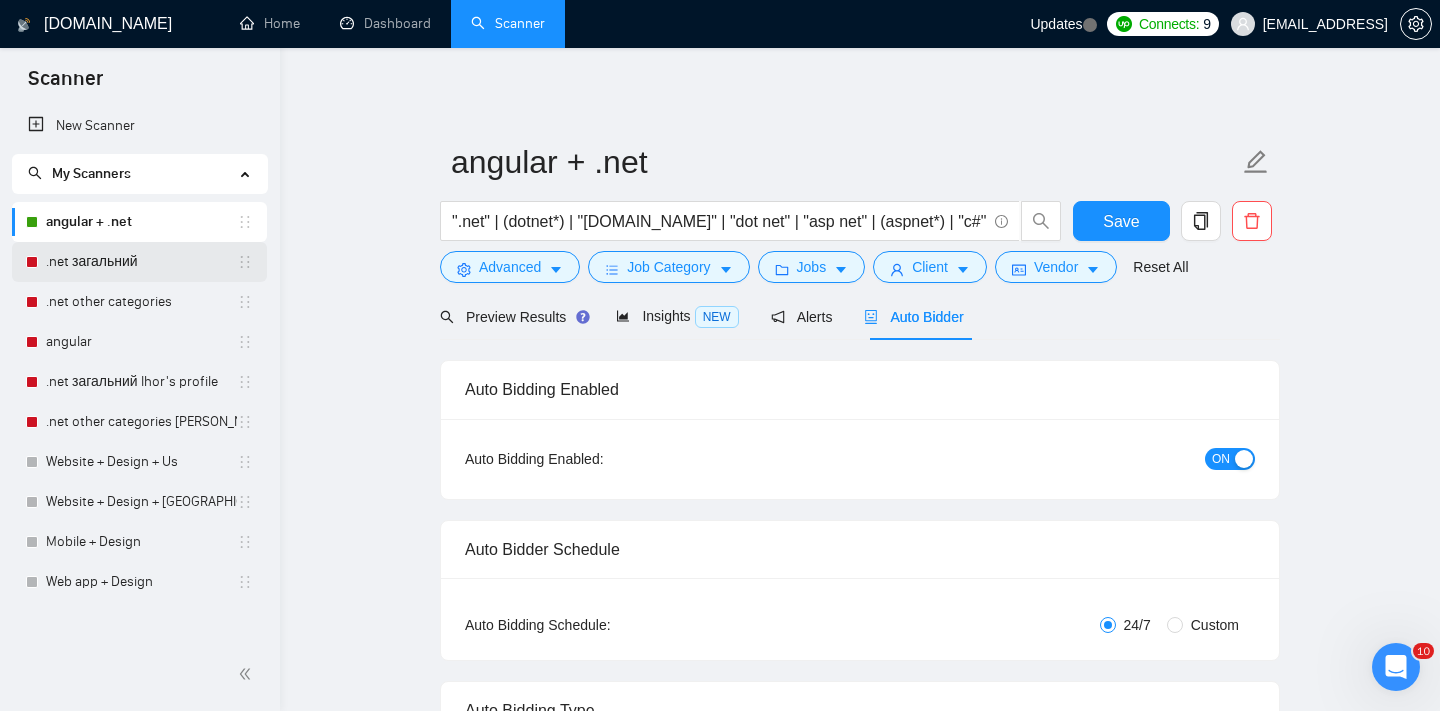 click on ".net загальний" at bounding box center (141, 262) 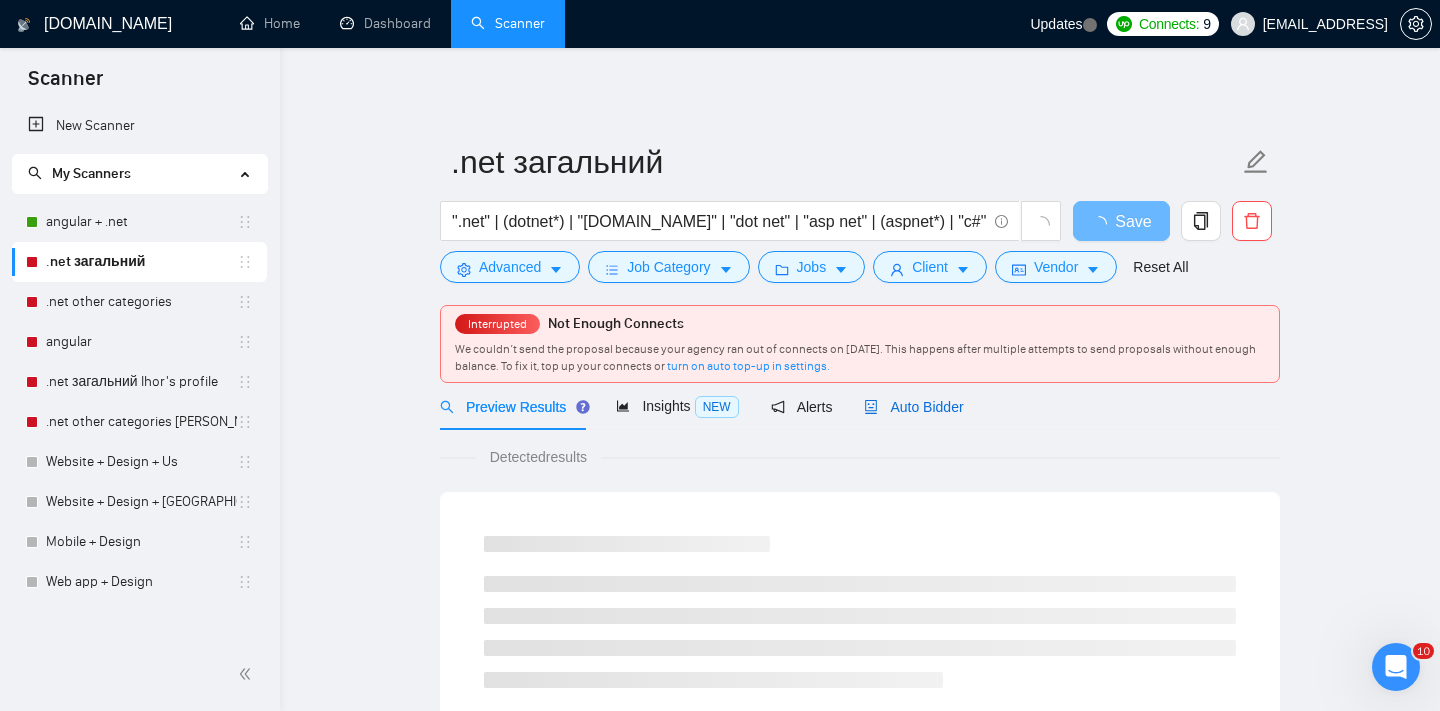 click on "Auto Bidder" at bounding box center [913, 407] 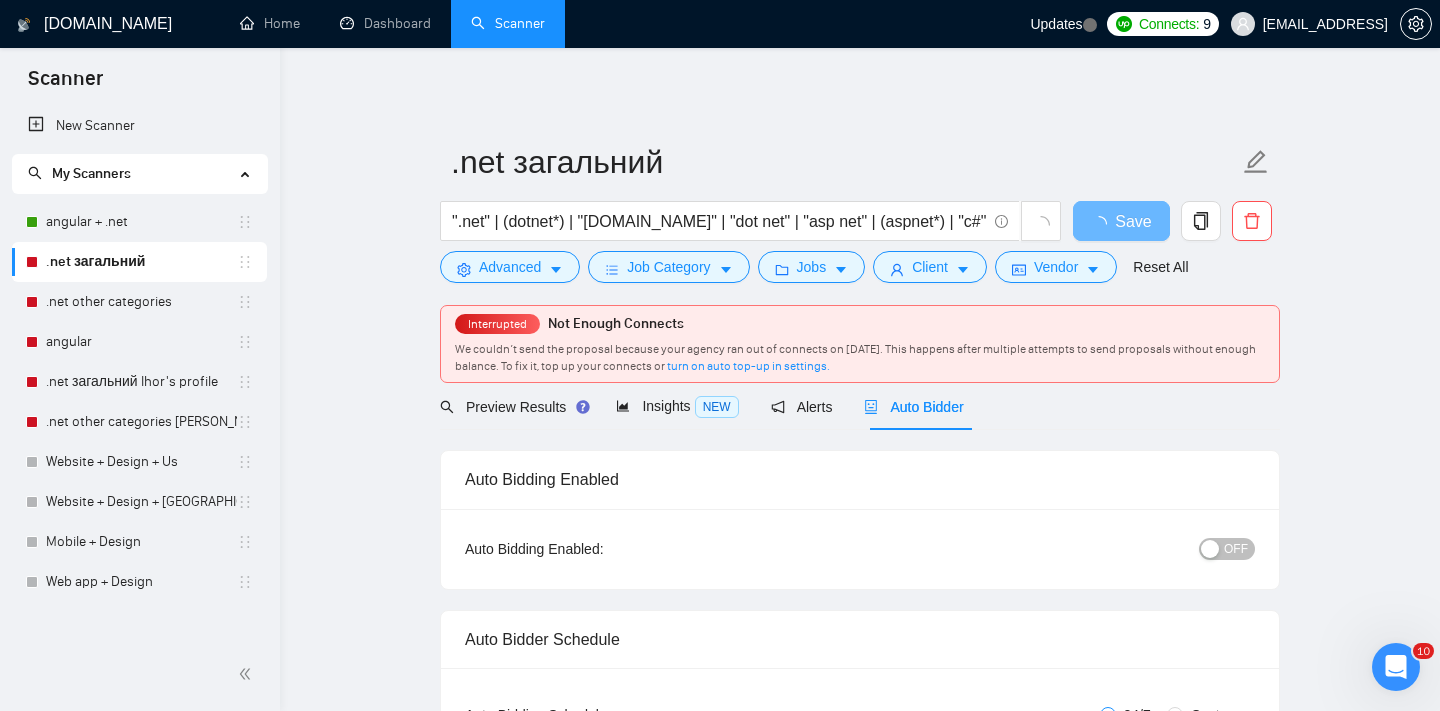 click at bounding box center (1210, 549) 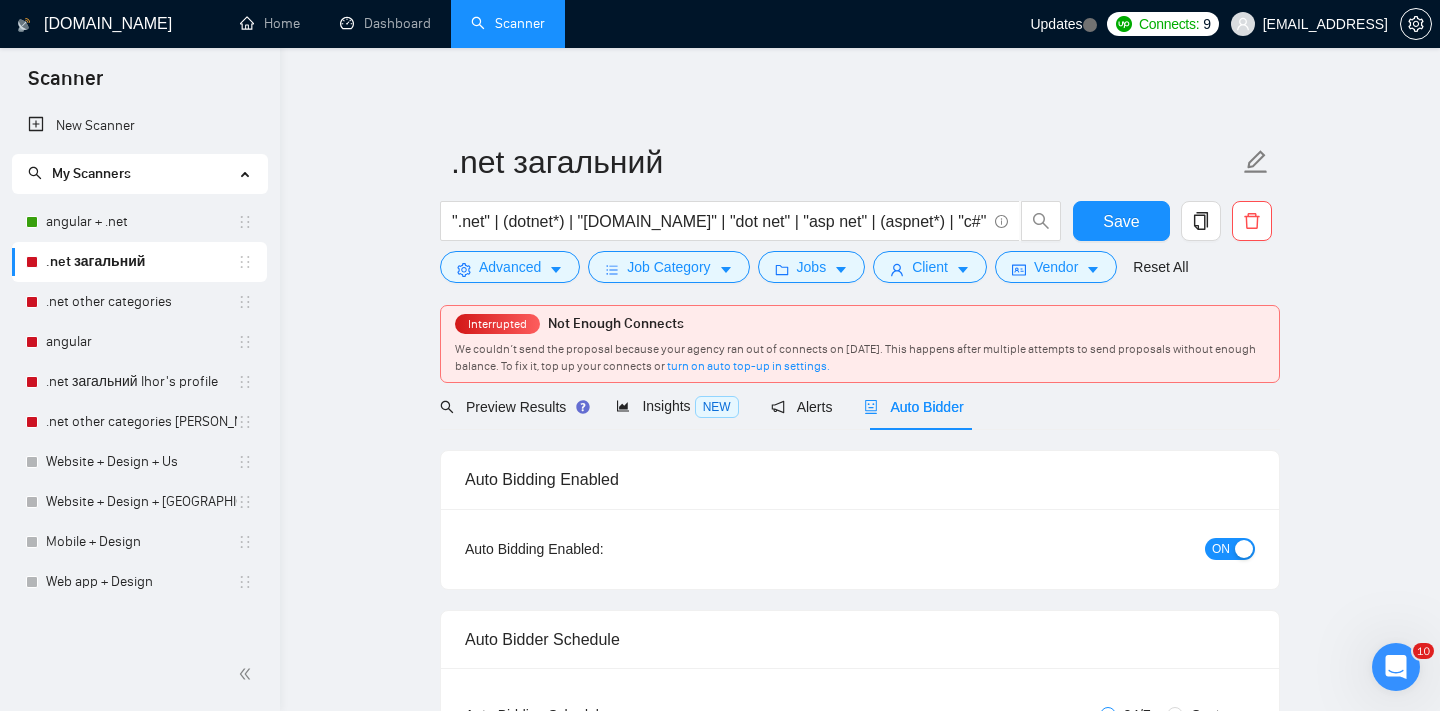 click on ".net загальний ".net" | (dotnet*) | "asp.net" | "dot net" | "asp net" | (aspnet*) | "c#" Save Advanced   Job Category   Jobs   Client   Vendor   Reset All" at bounding box center [860, 211] 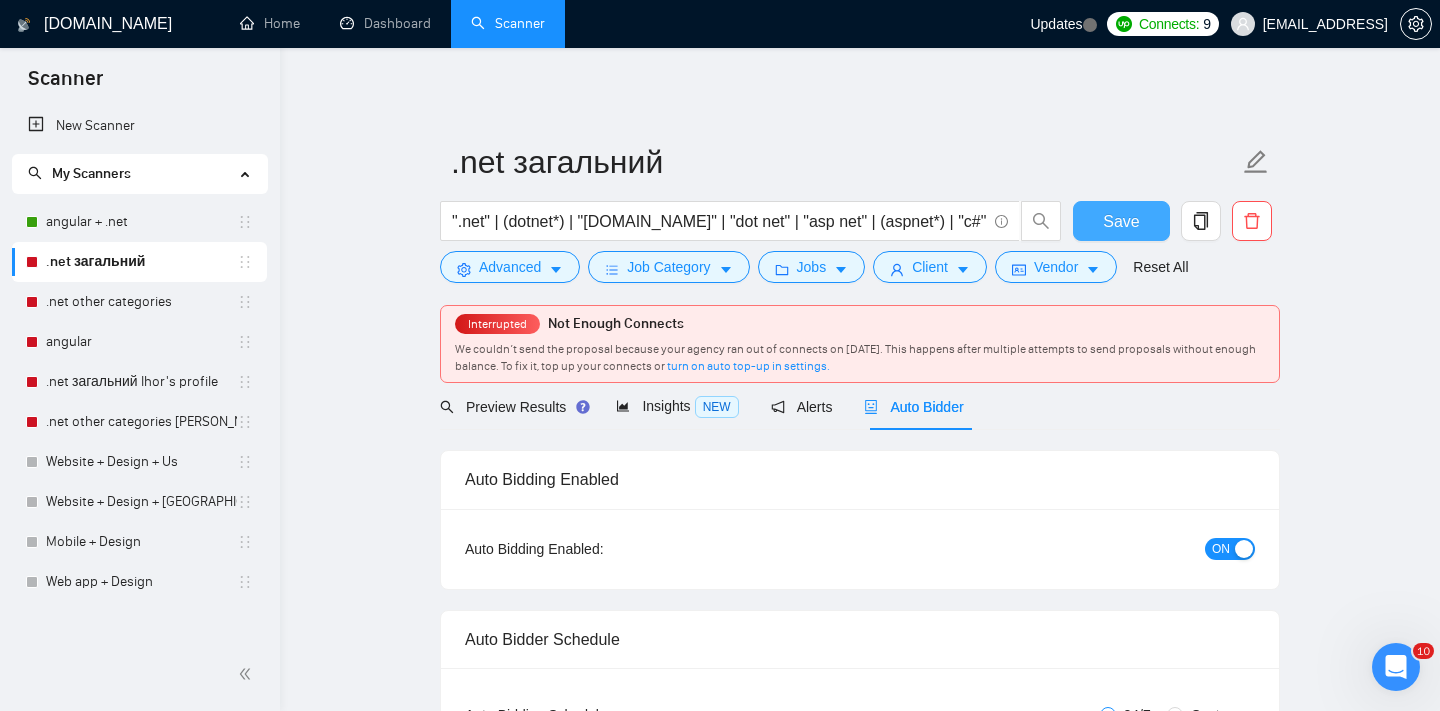 click on "Save" at bounding box center (1121, 221) 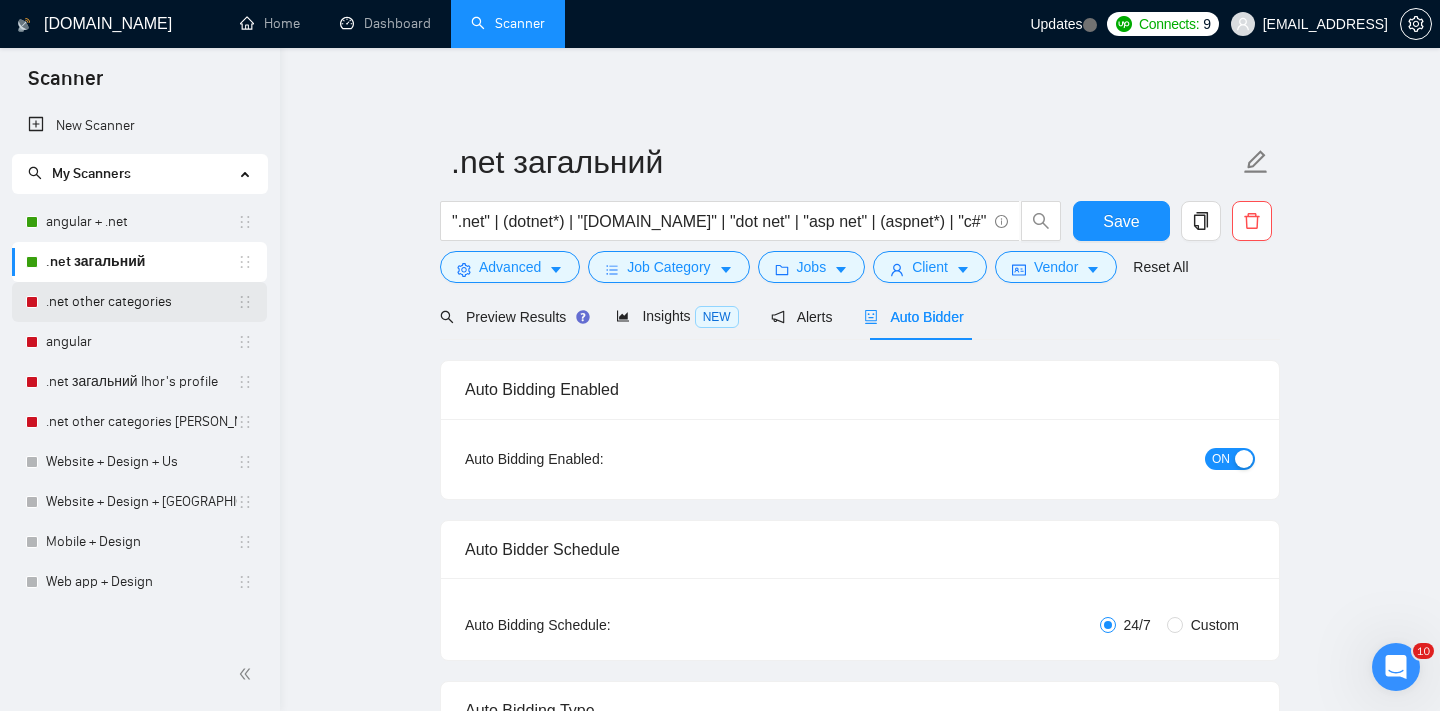 click on ".net other categories" at bounding box center [141, 302] 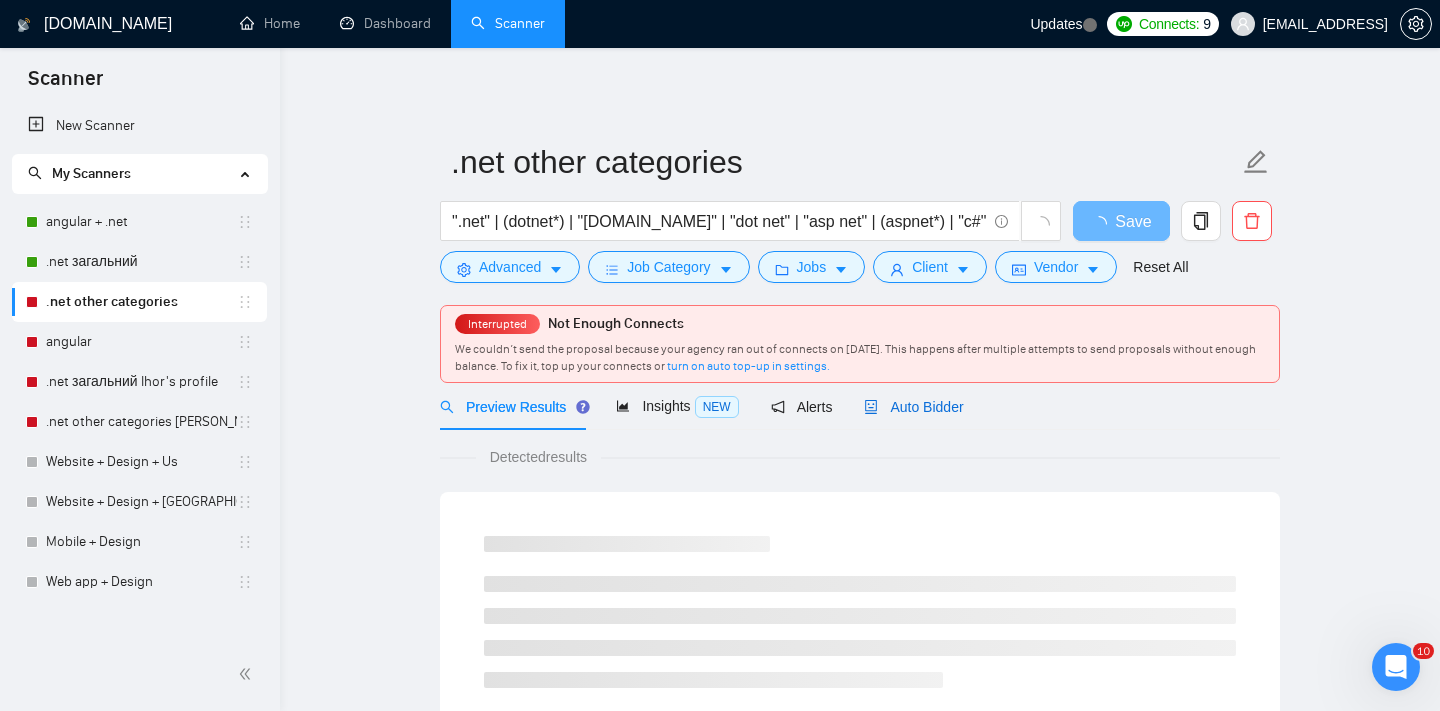 click on "Auto Bidder" at bounding box center [913, 407] 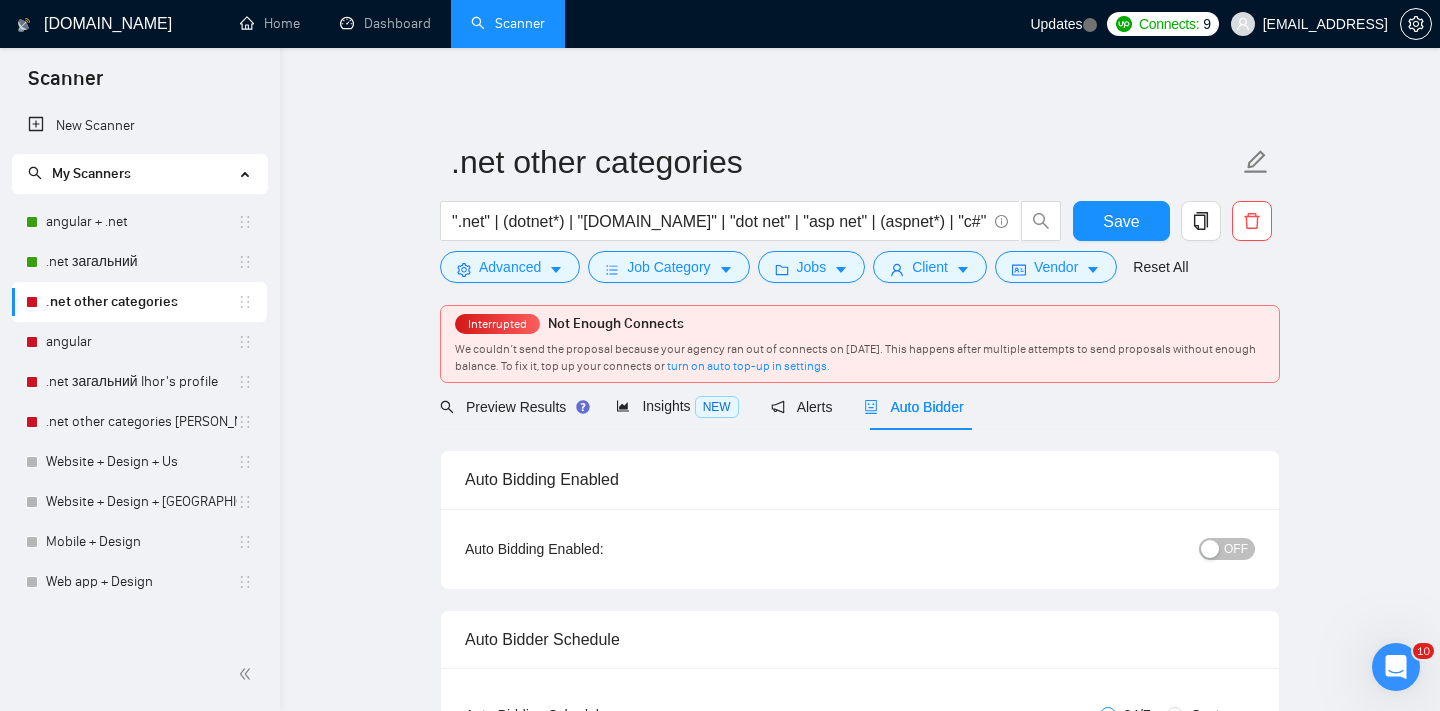 click on "OFF" at bounding box center (1236, 549) 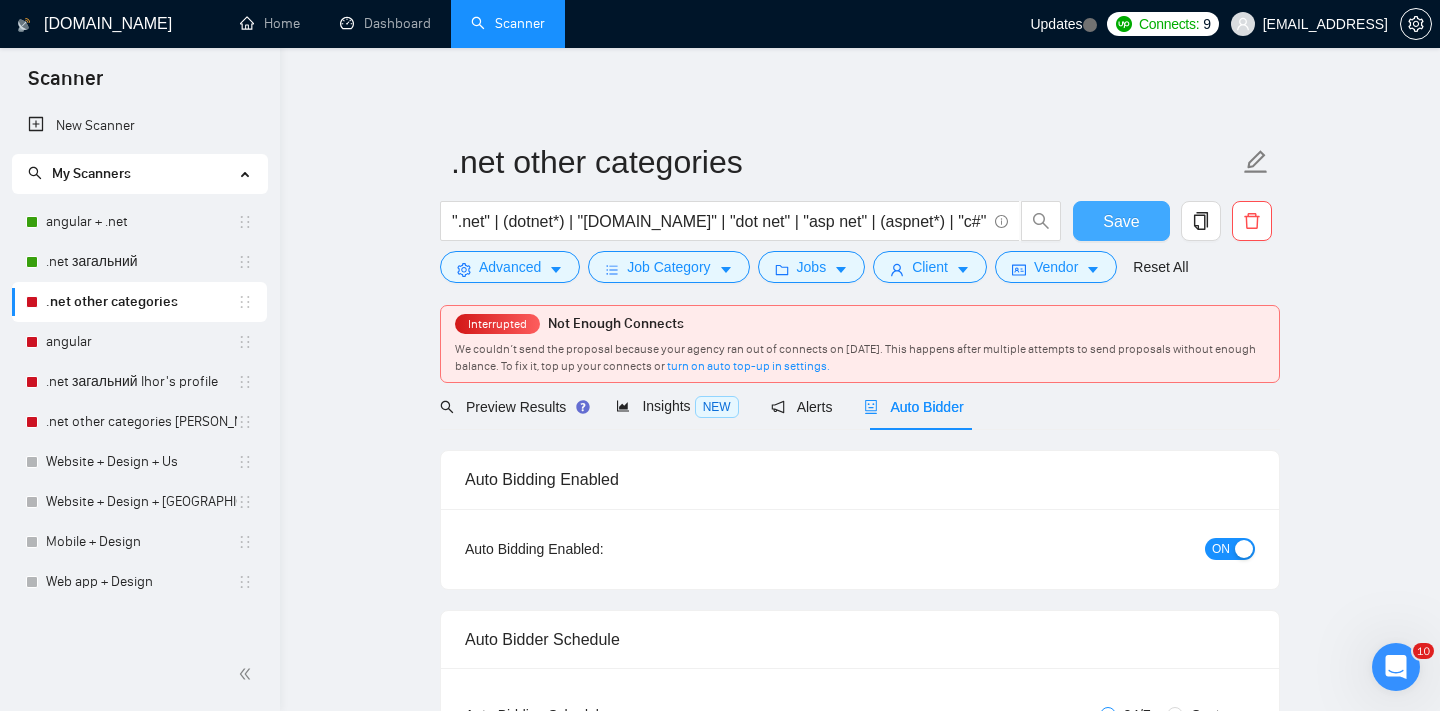 click on "Save" at bounding box center (1121, 221) 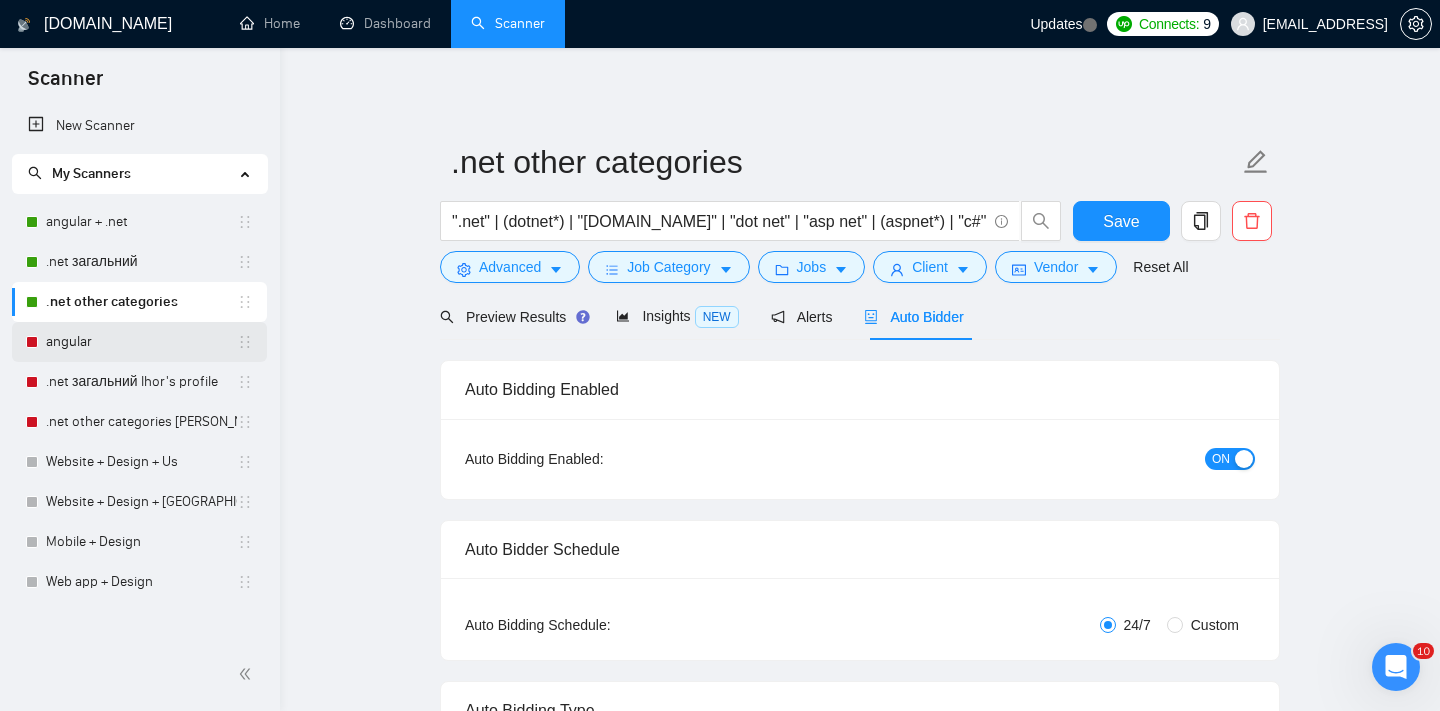 click on "angular" at bounding box center (141, 342) 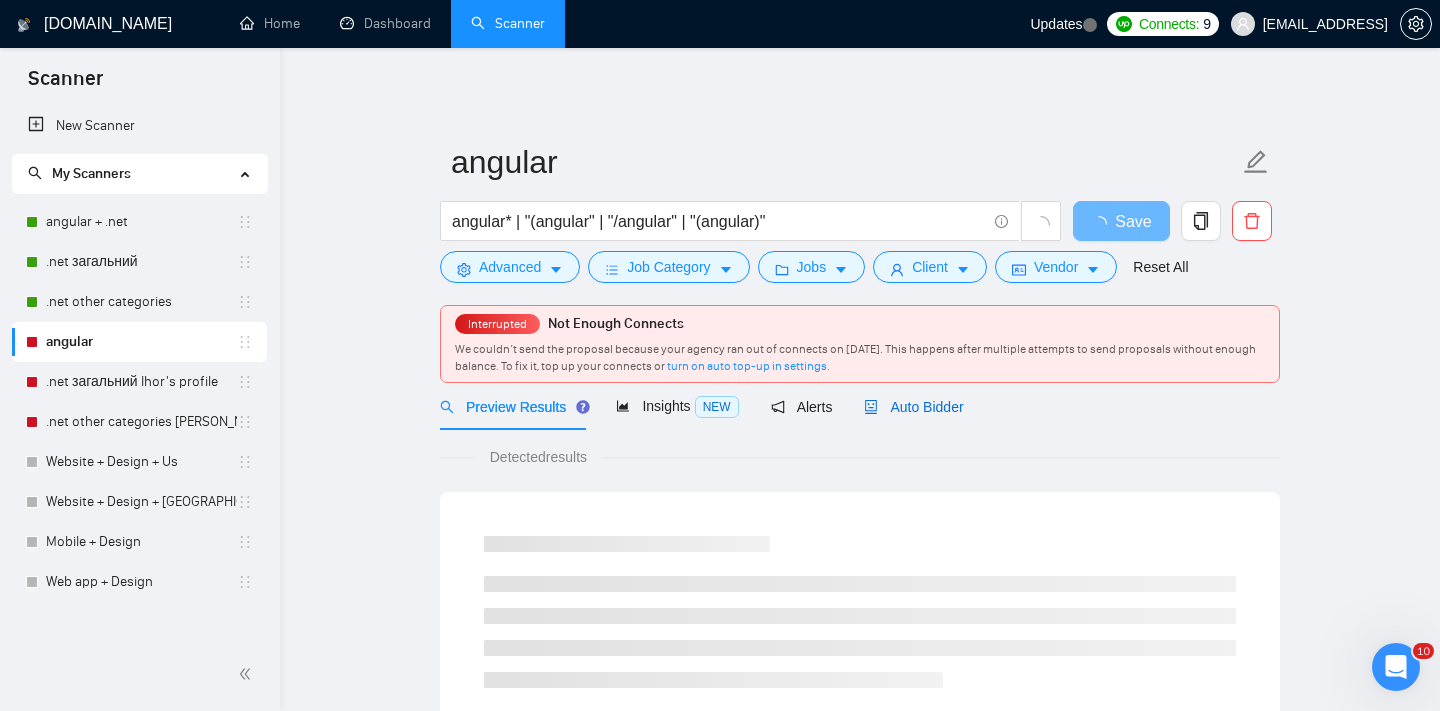 click on "Auto Bidder" at bounding box center [913, 407] 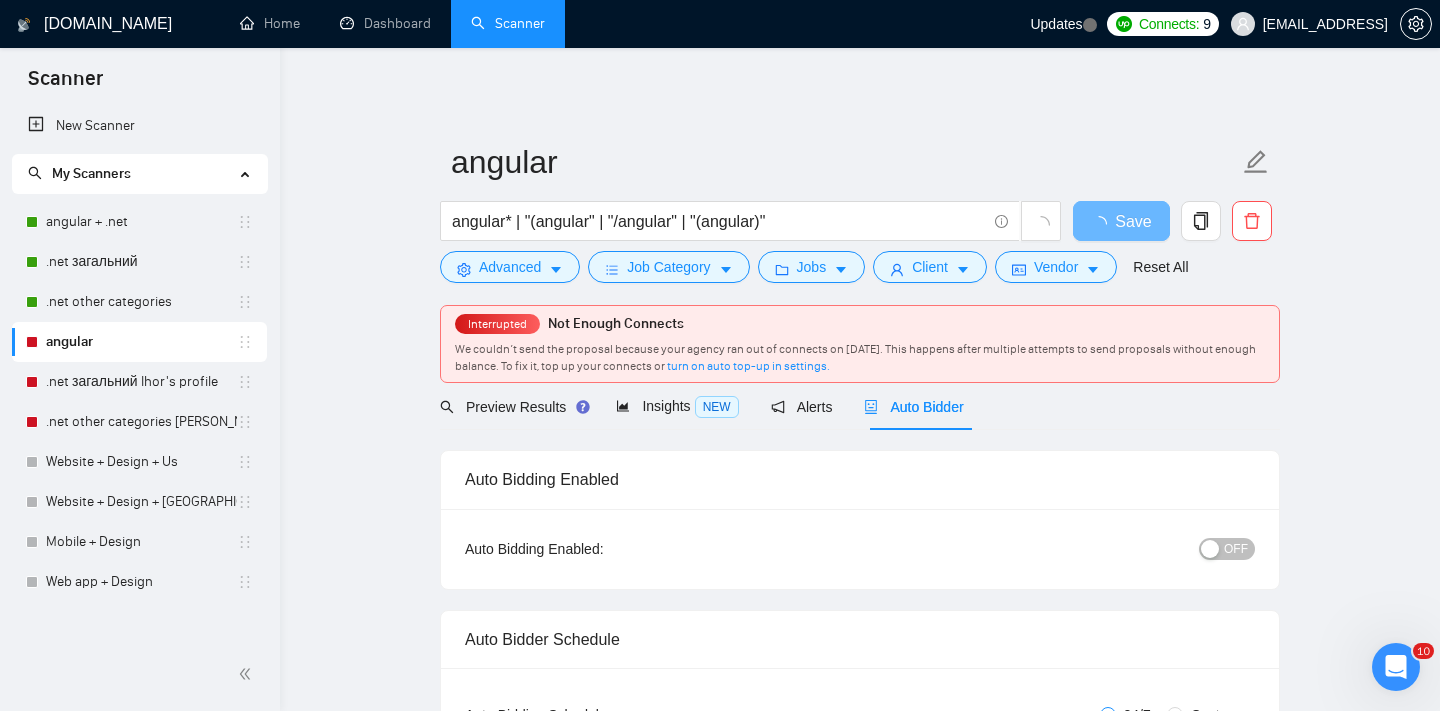 click on "OFF" at bounding box center (1227, 549) 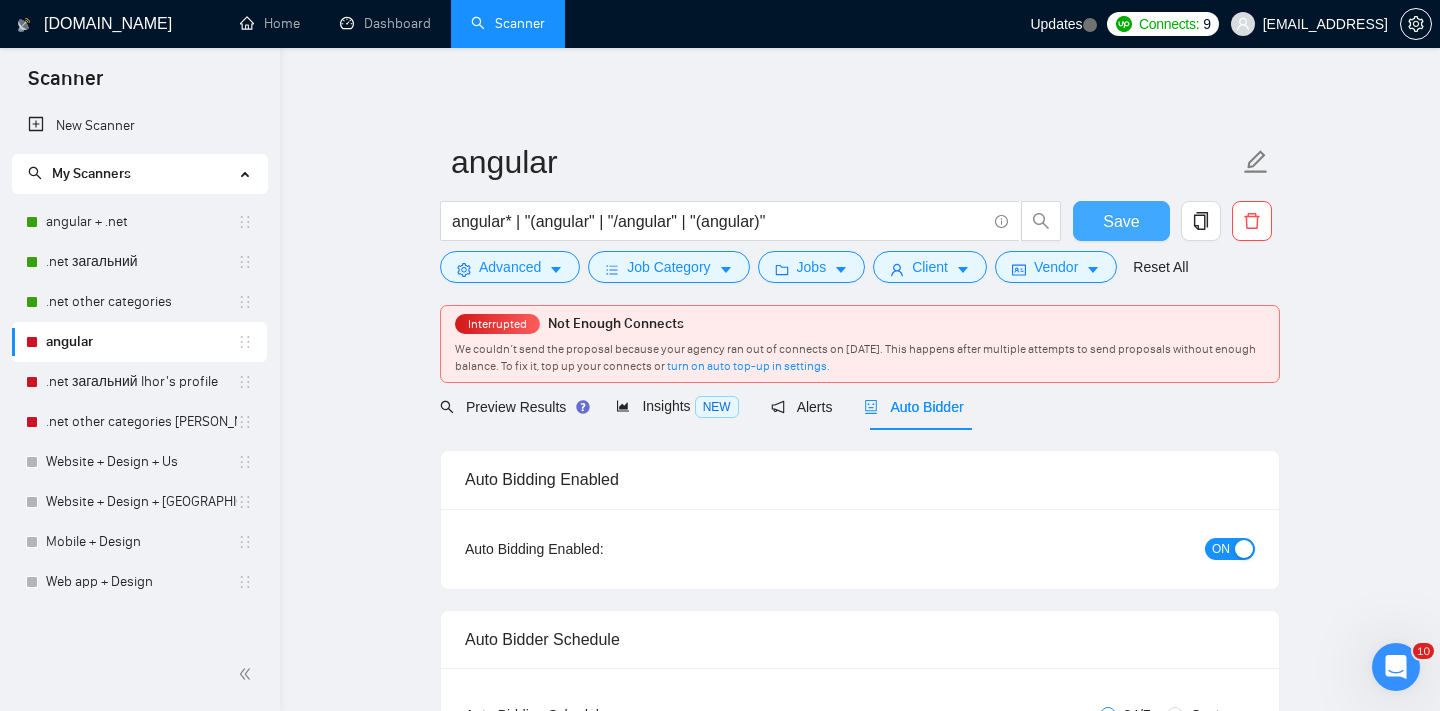 click on "Save" at bounding box center [1121, 221] 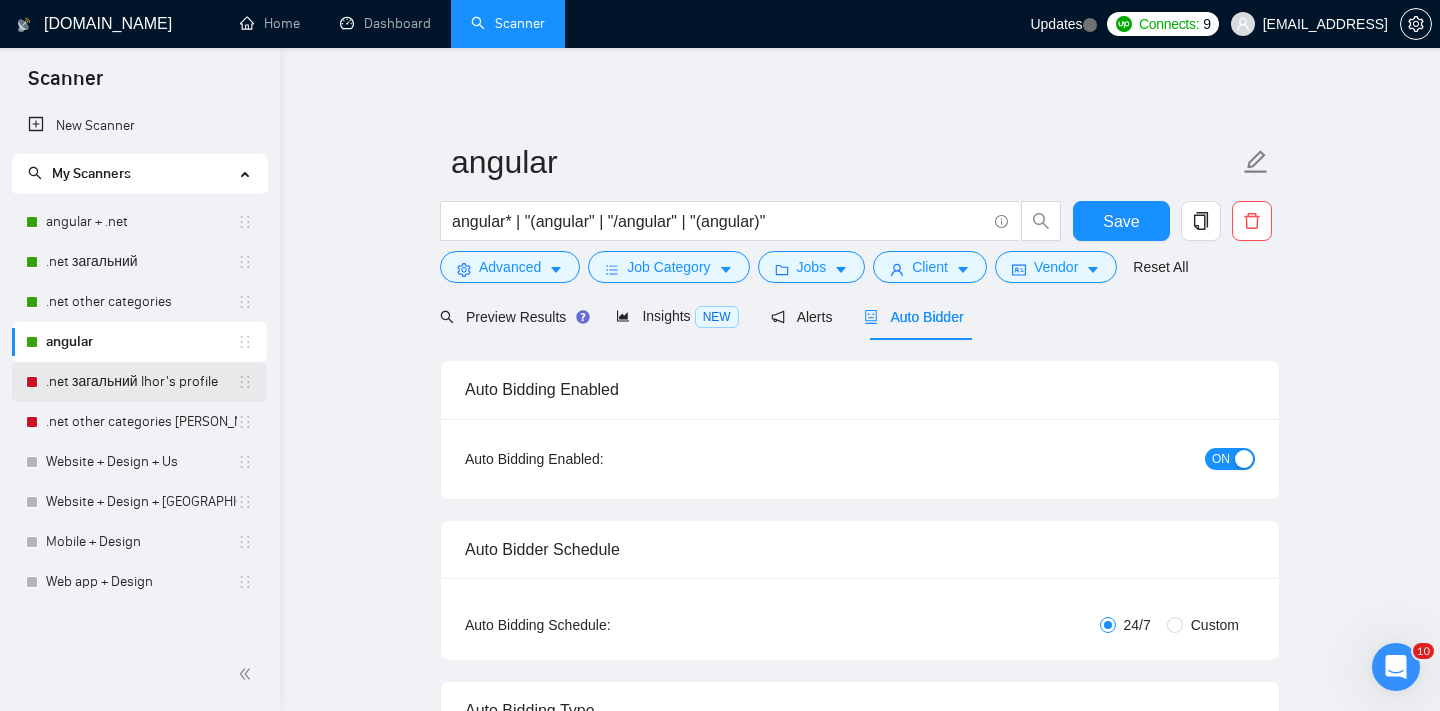 drag, startPoint x: 162, startPoint y: 391, endPoint x: 207, endPoint y: 378, distance: 46.840153 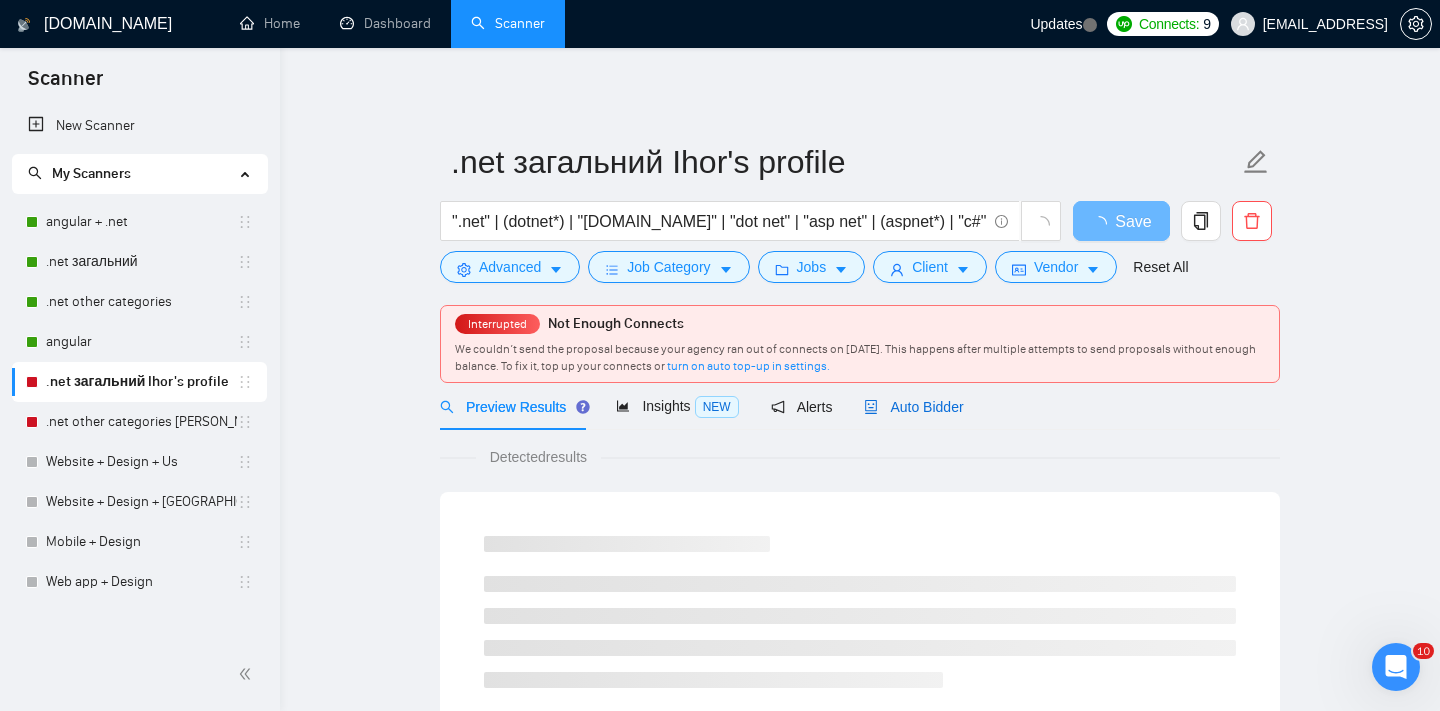 click on "Auto Bidder" at bounding box center (913, 407) 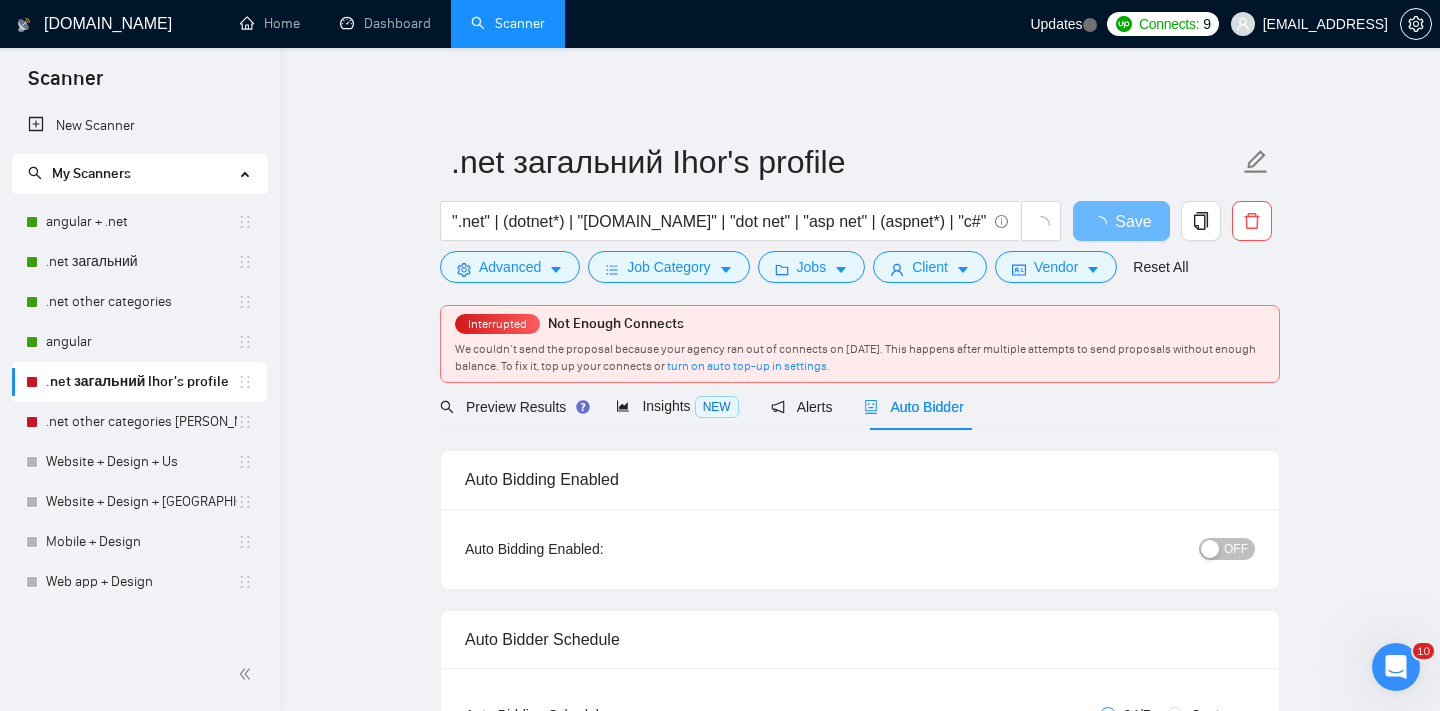 click on "OFF" at bounding box center (1227, 549) 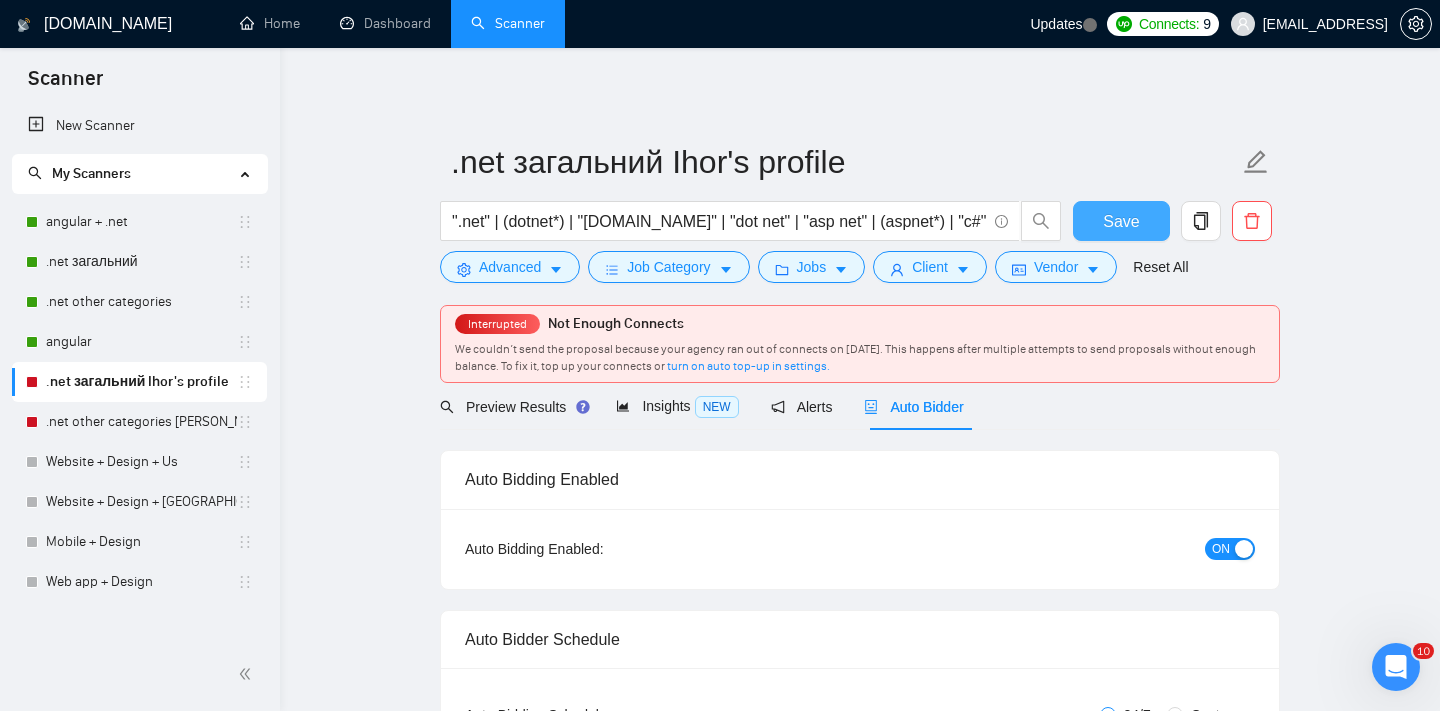 click on "Save" at bounding box center (1121, 221) 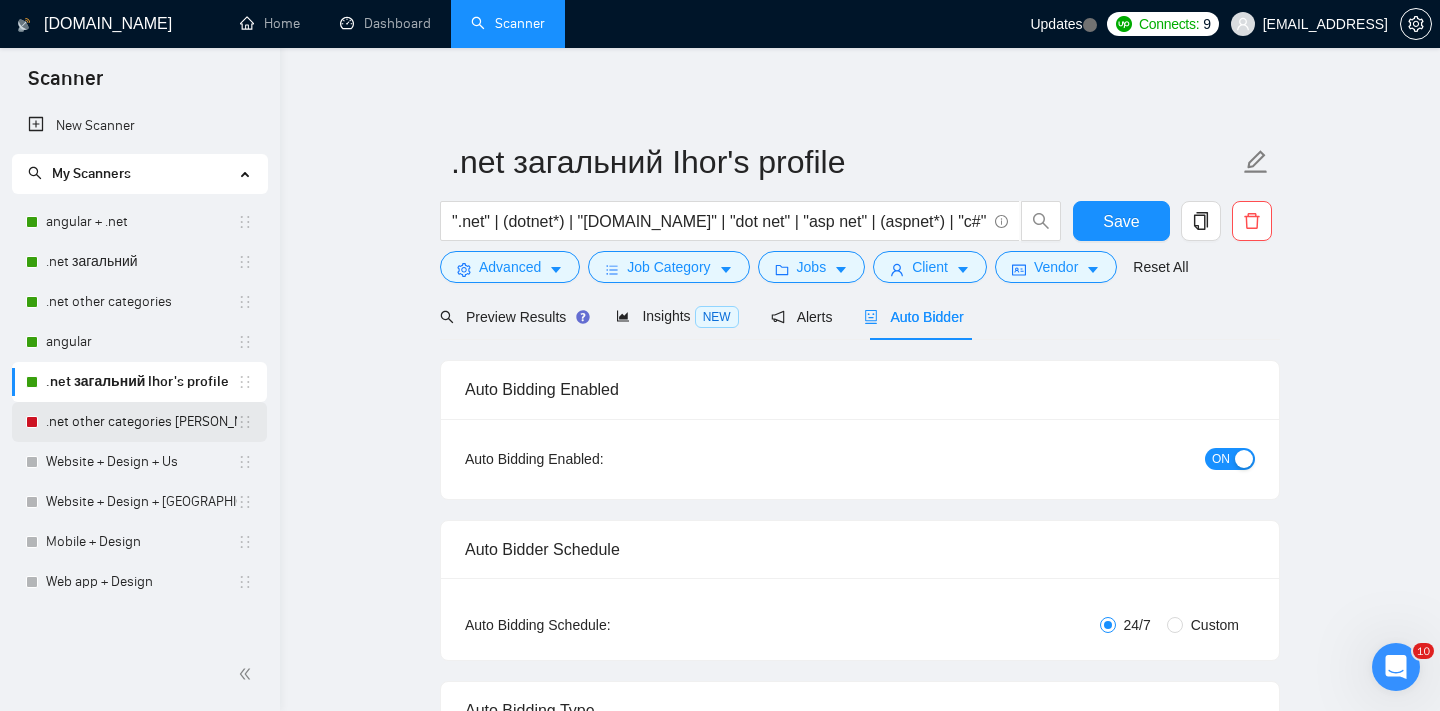 click on ".net other categories [PERSON_NAME]'s profile" at bounding box center (141, 422) 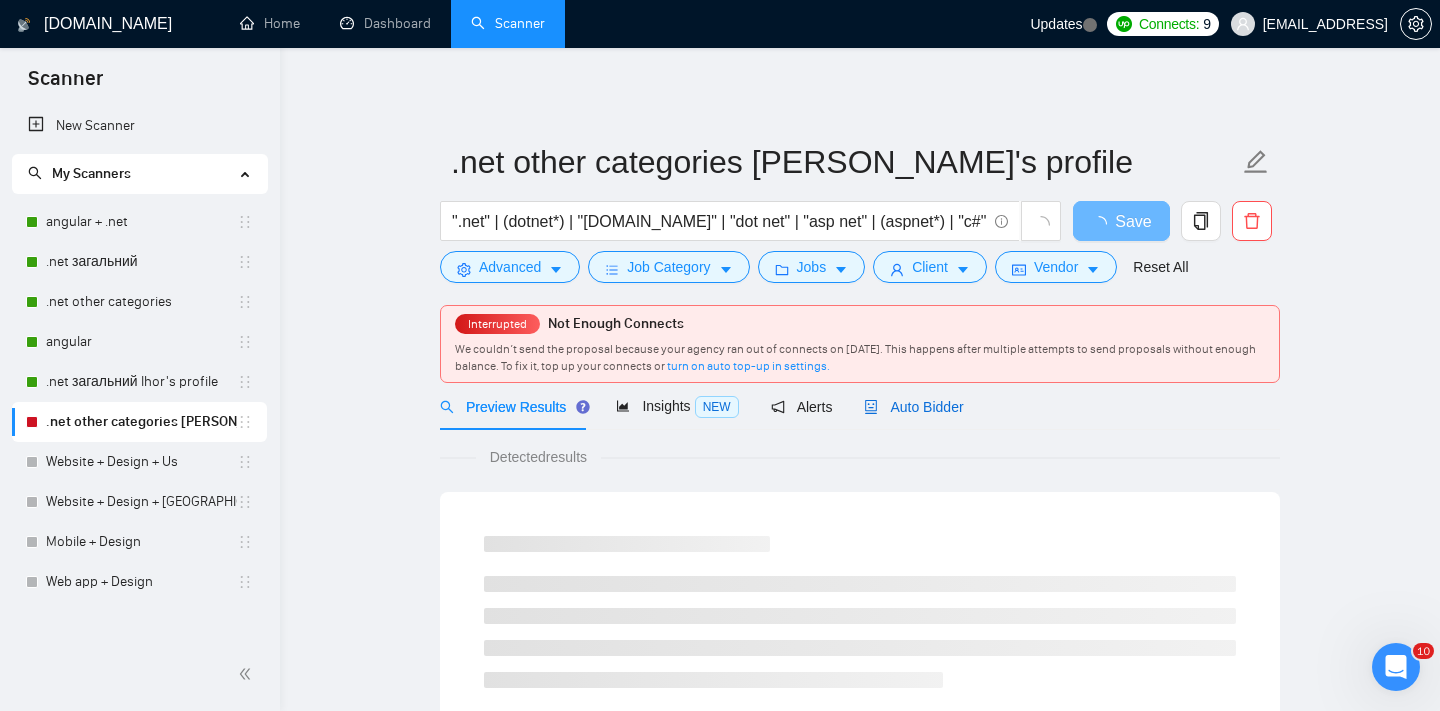 click on "Auto Bidder" at bounding box center (913, 407) 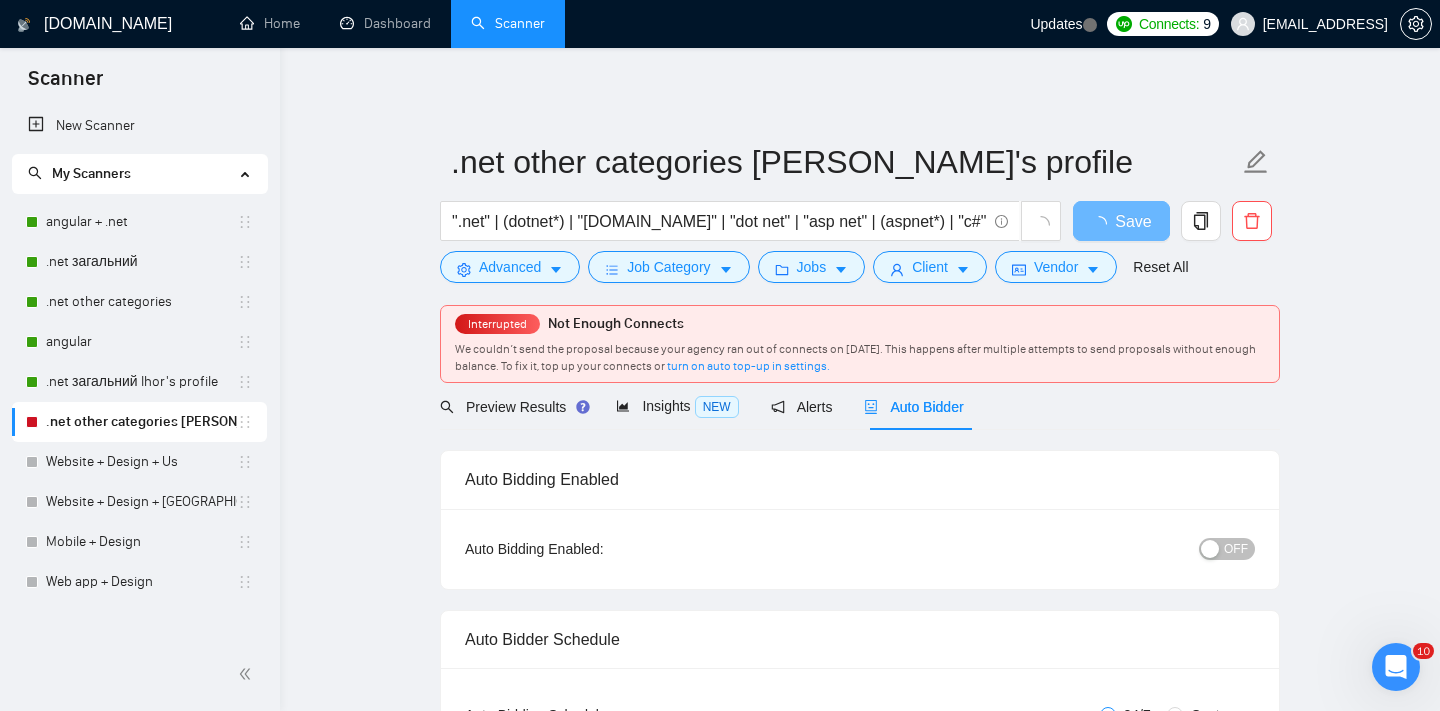 click at bounding box center (1210, 549) 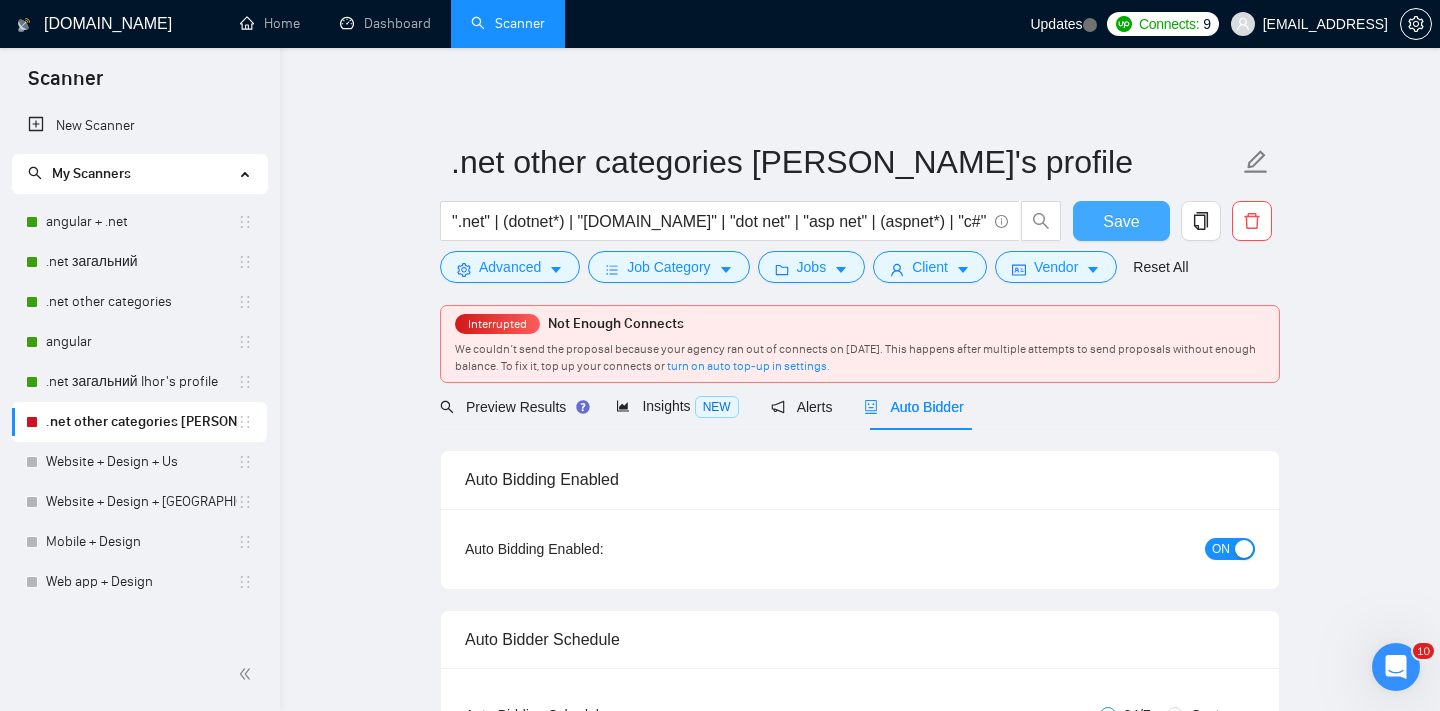 click on "Save" at bounding box center (1121, 221) 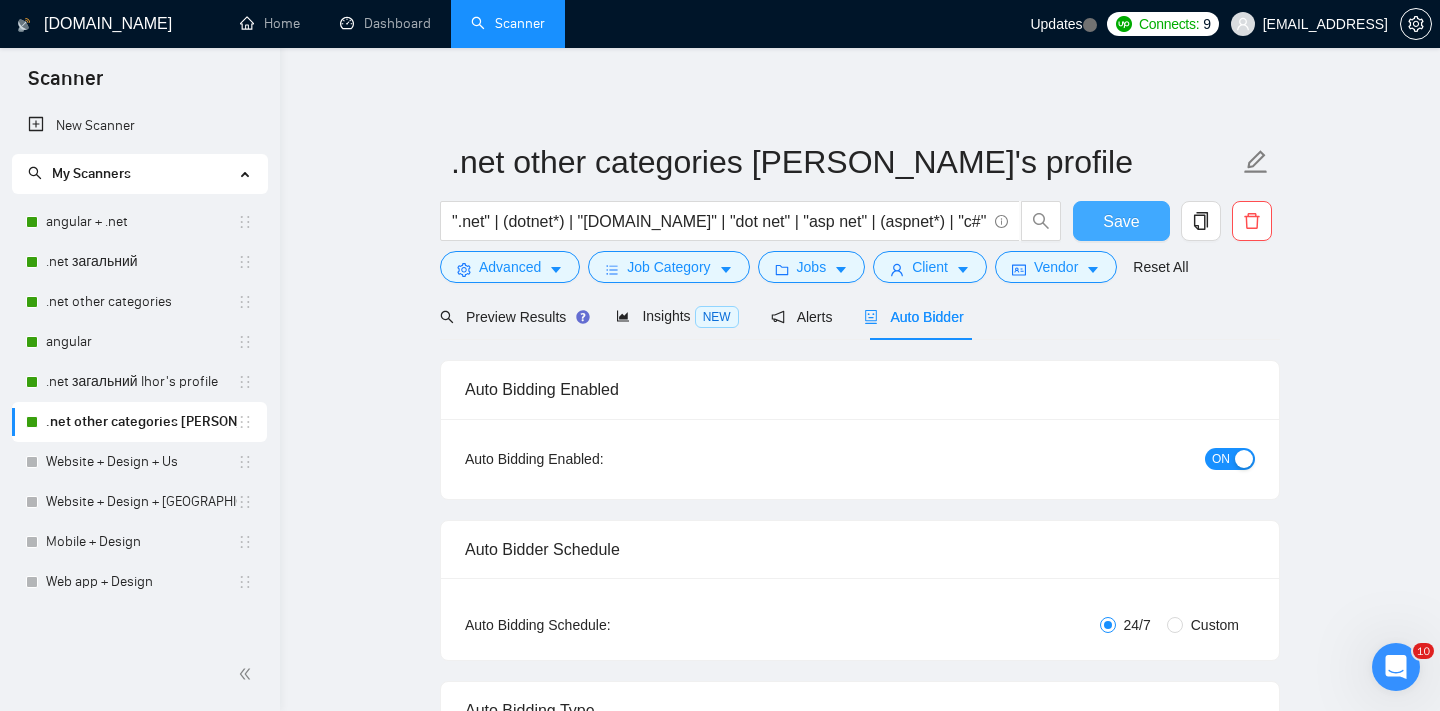 type 